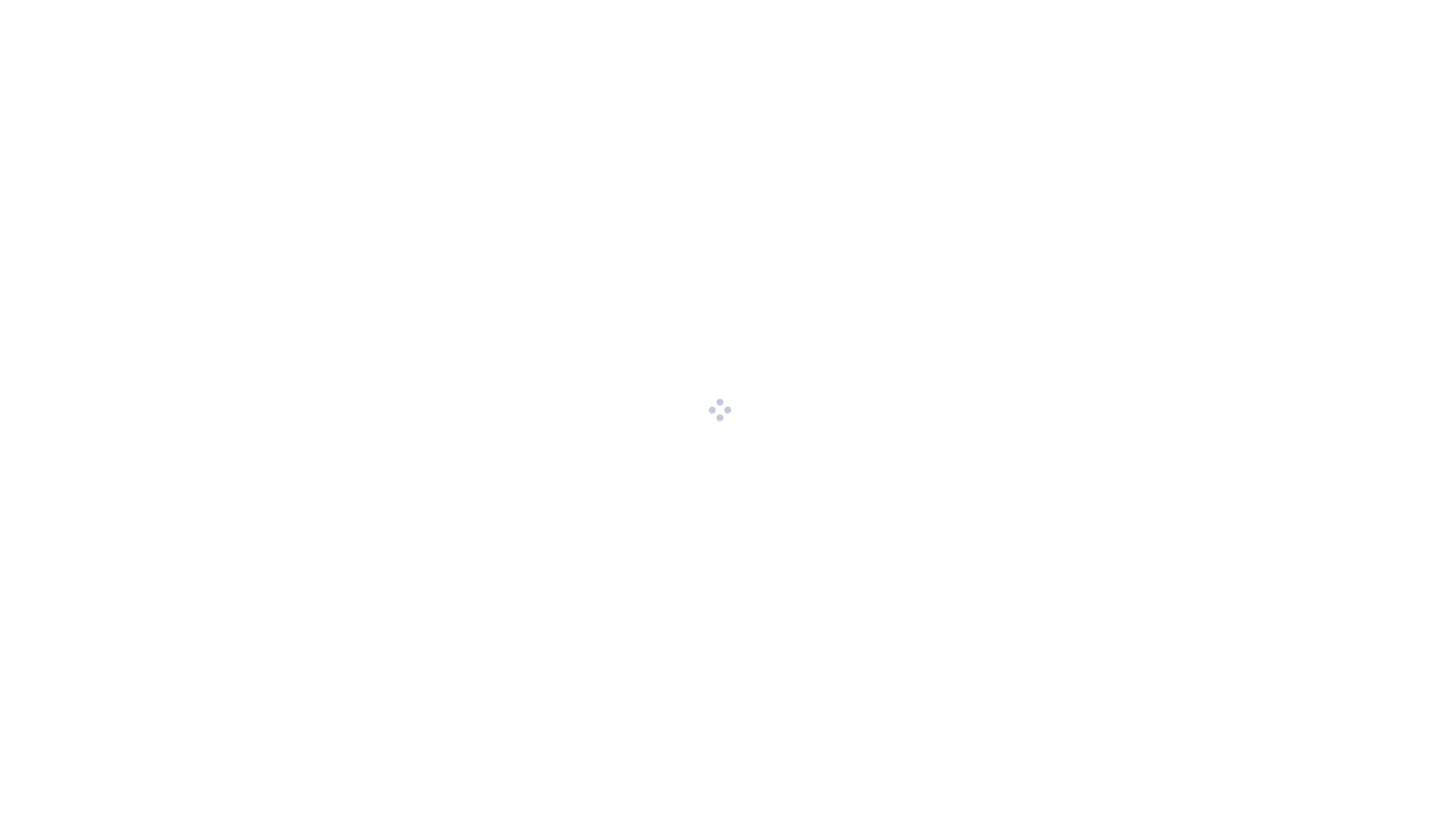 scroll, scrollTop: 0, scrollLeft: 0, axis: both 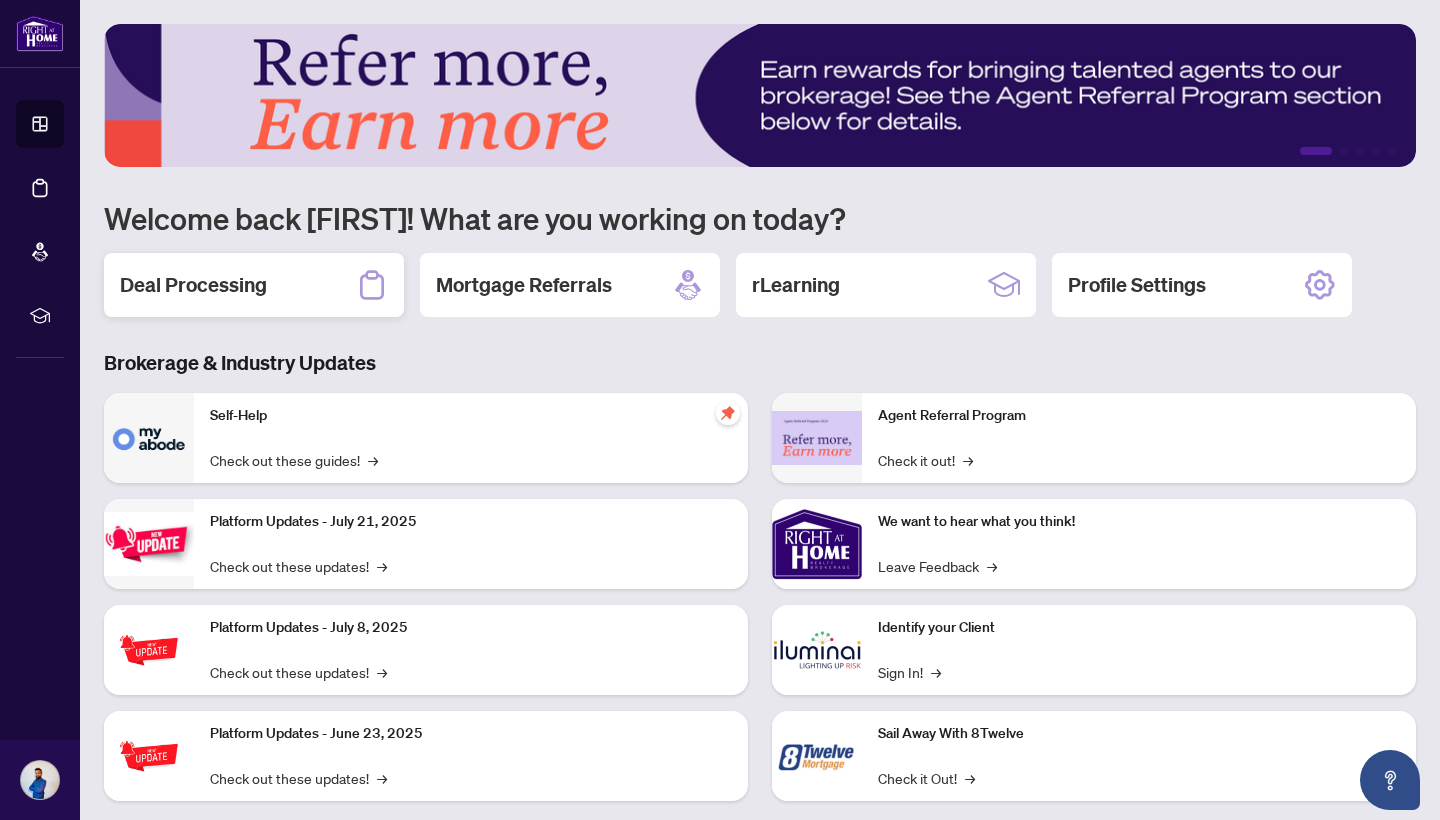 click on "Deal Processing" at bounding box center [254, 285] 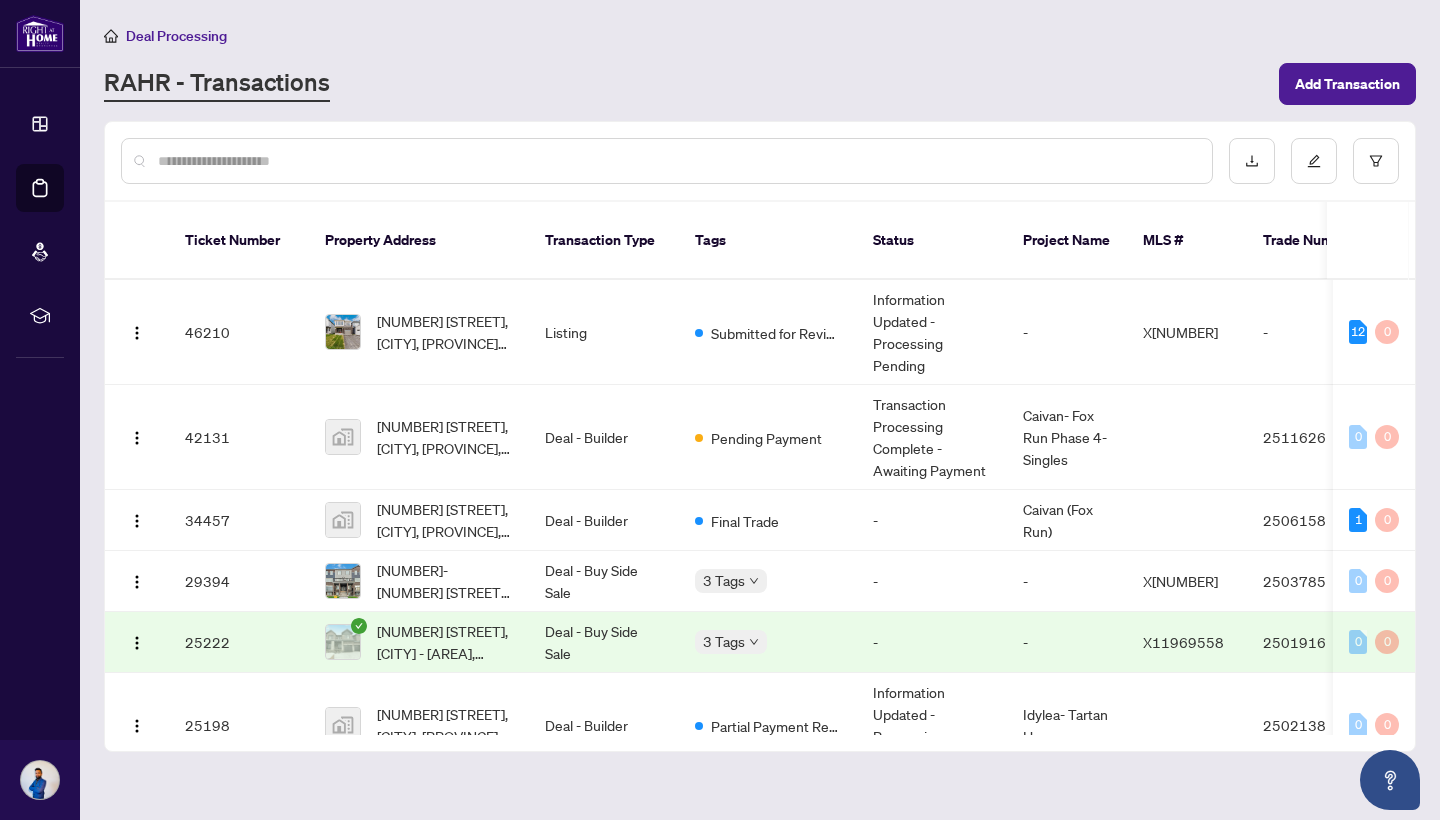 scroll, scrollTop: 0, scrollLeft: 0, axis: both 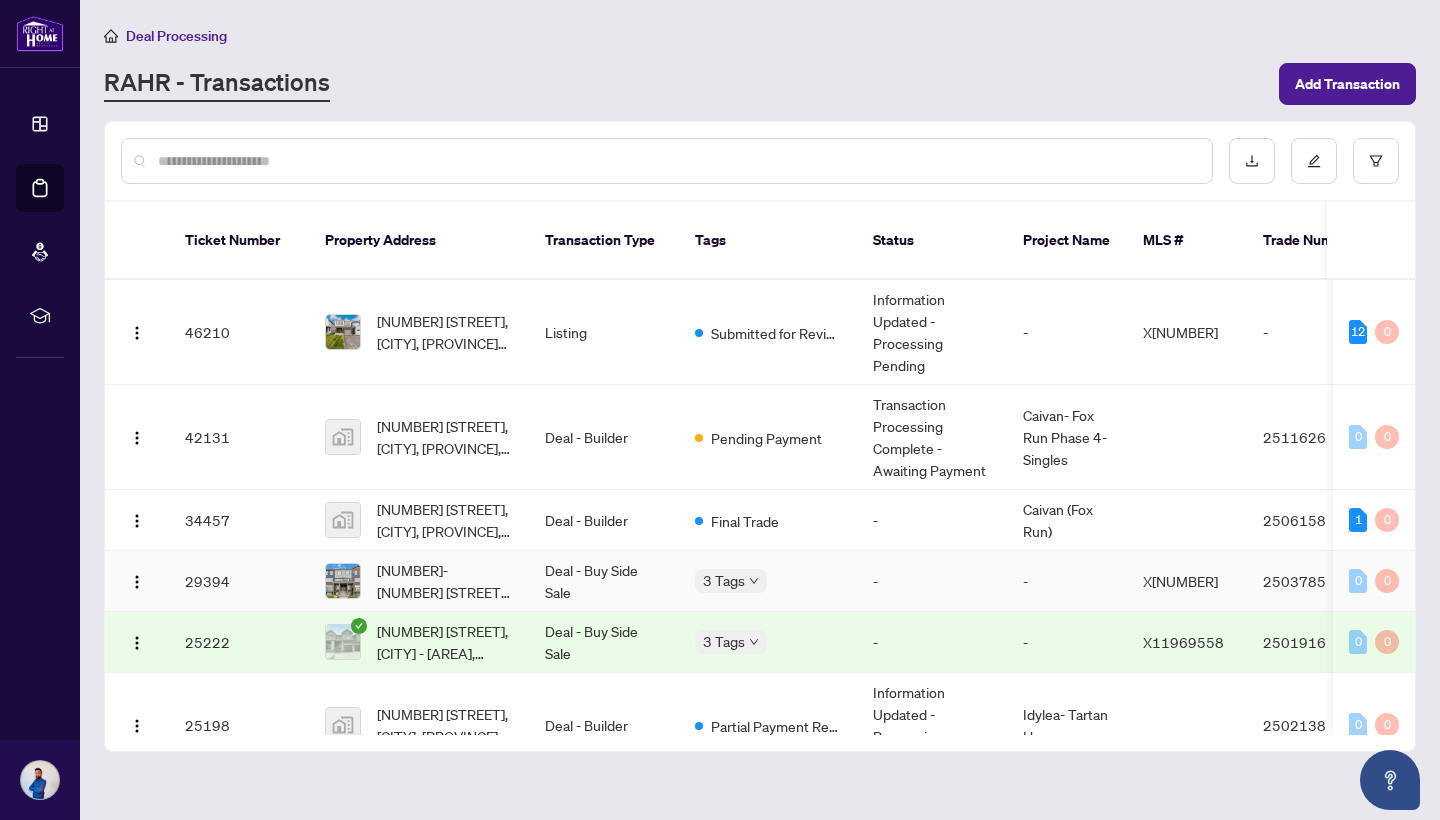 click on "Deal - Buy Side Sale" at bounding box center (604, 581) 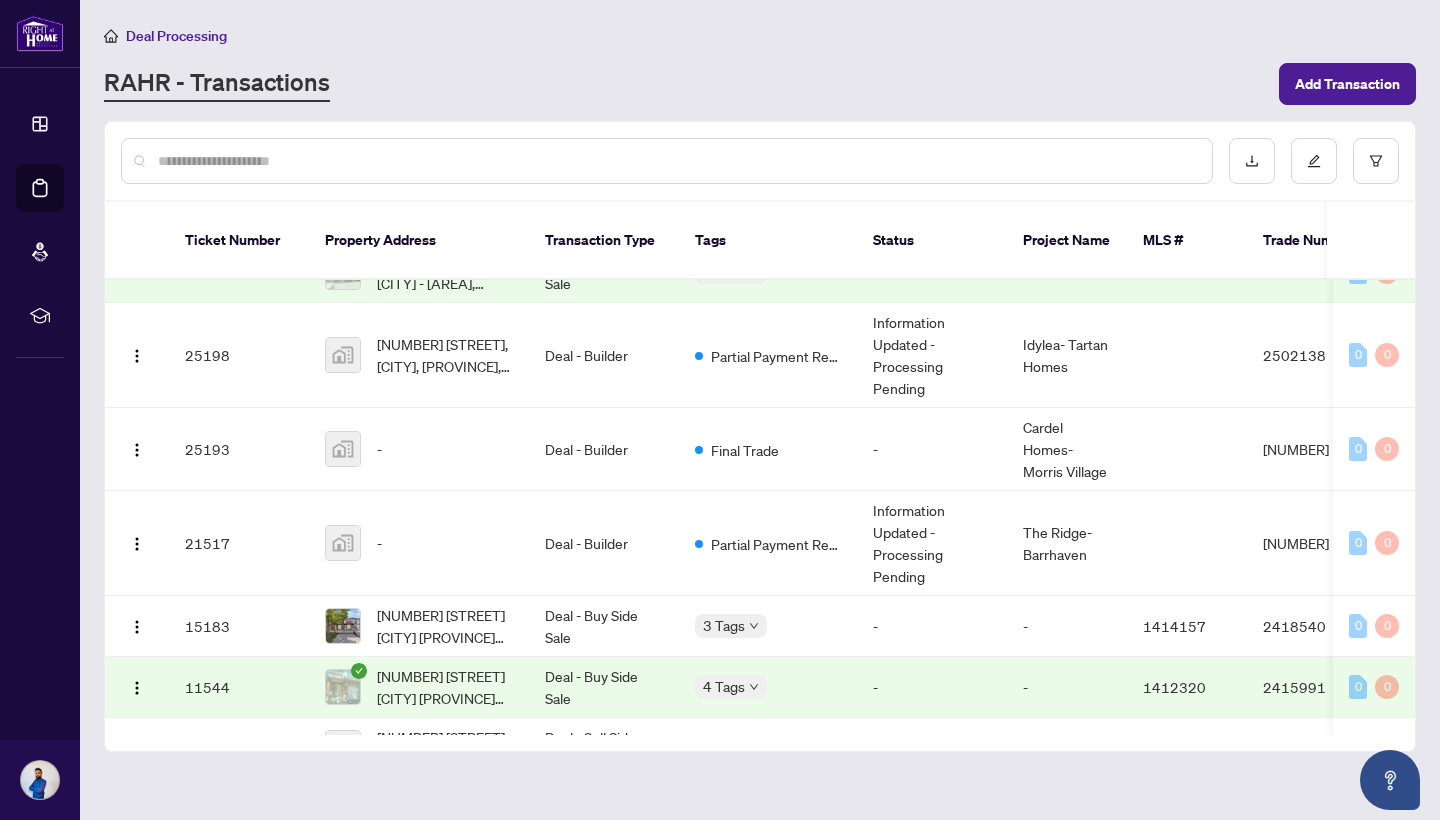 scroll, scrollTop: 385, scrollLeft: 0, axis: vertical 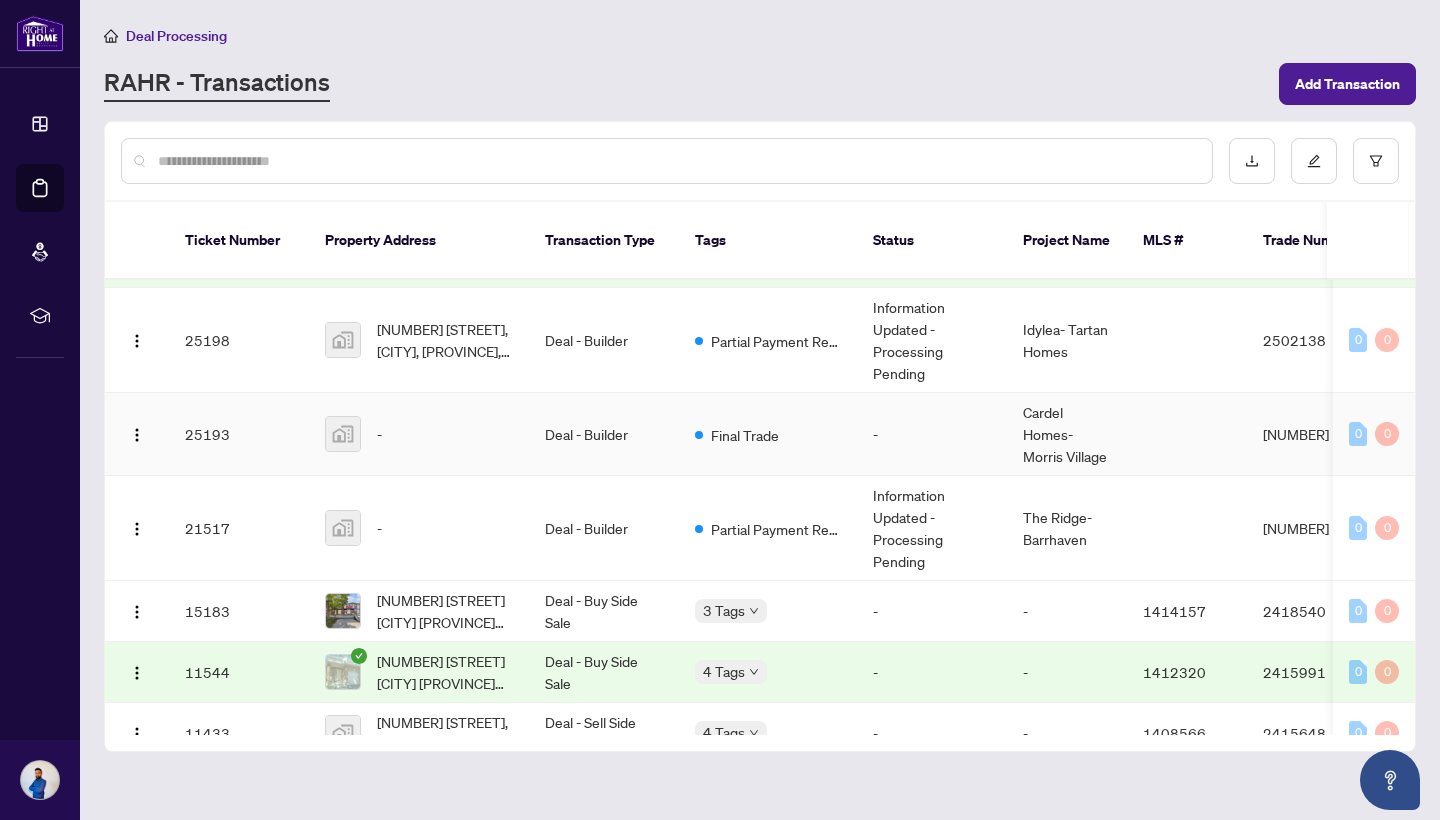 click on "Deal - Builder" at bounding box center [604, 434] 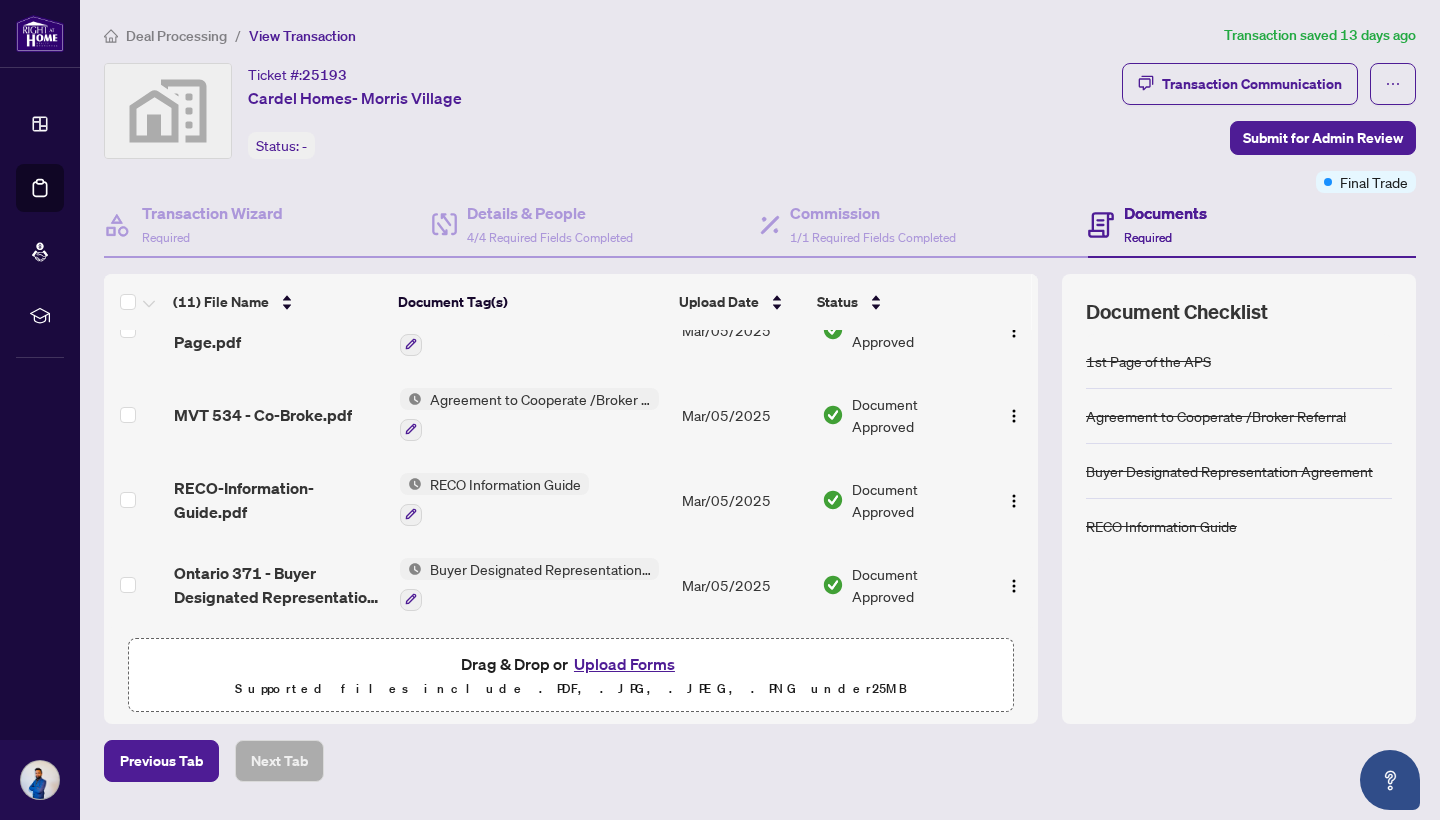 scroll, scrollTop: 630, scrollLeft: 0, axis: vertical 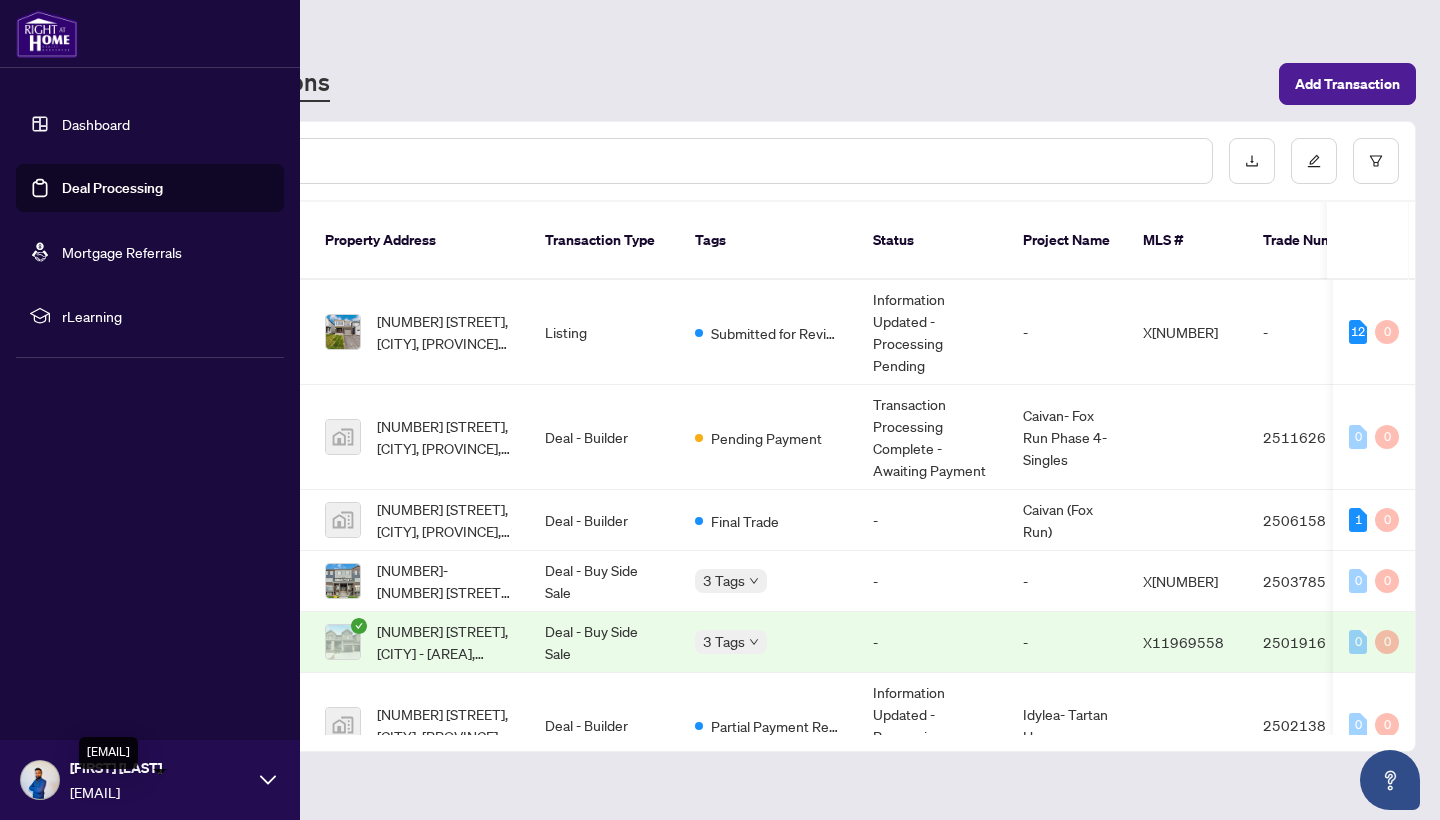click on "[EMAIL]" at bounding box center (160, 792) 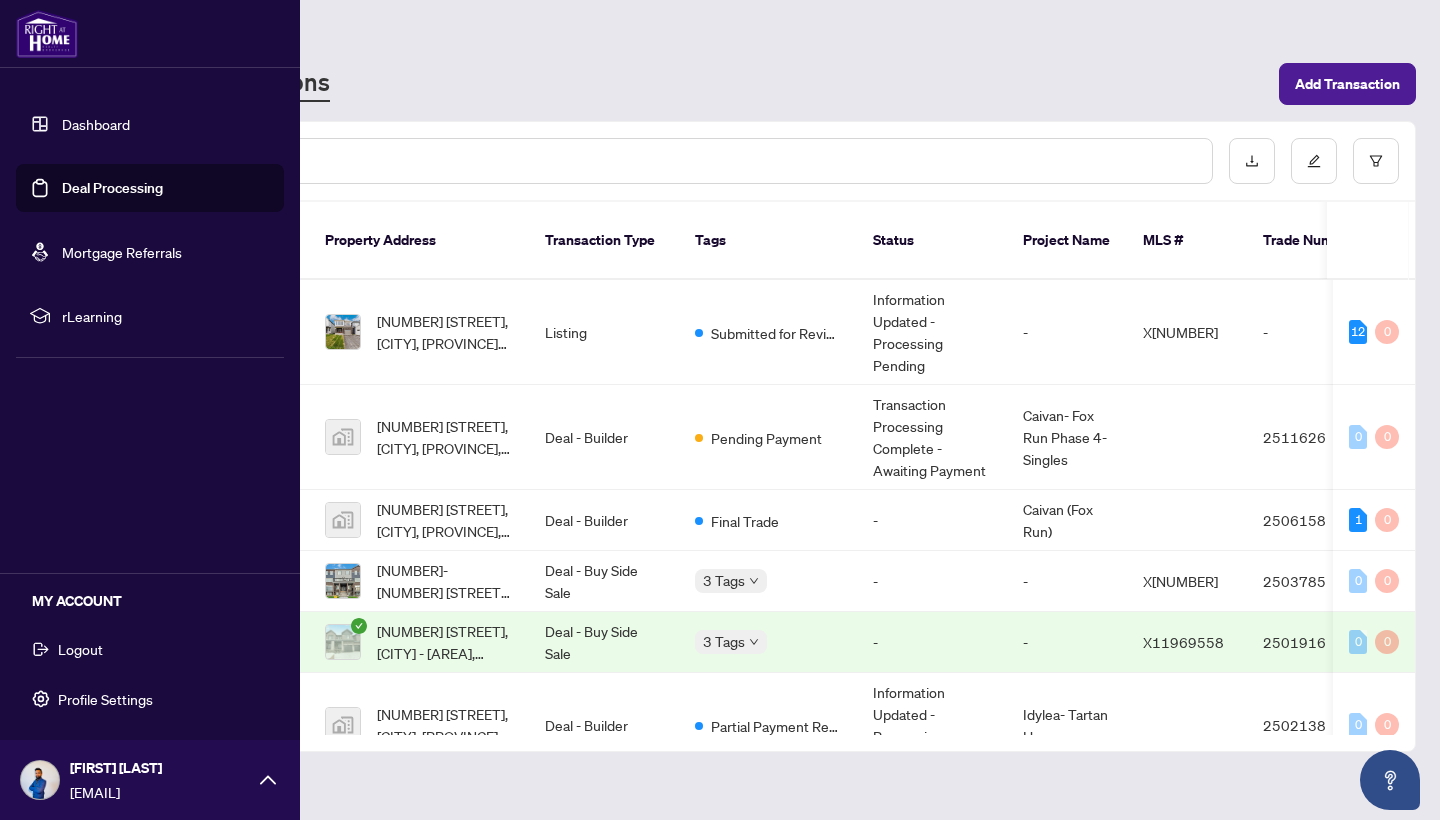 click on "Profile Settings" at bounding box center (105, 699) 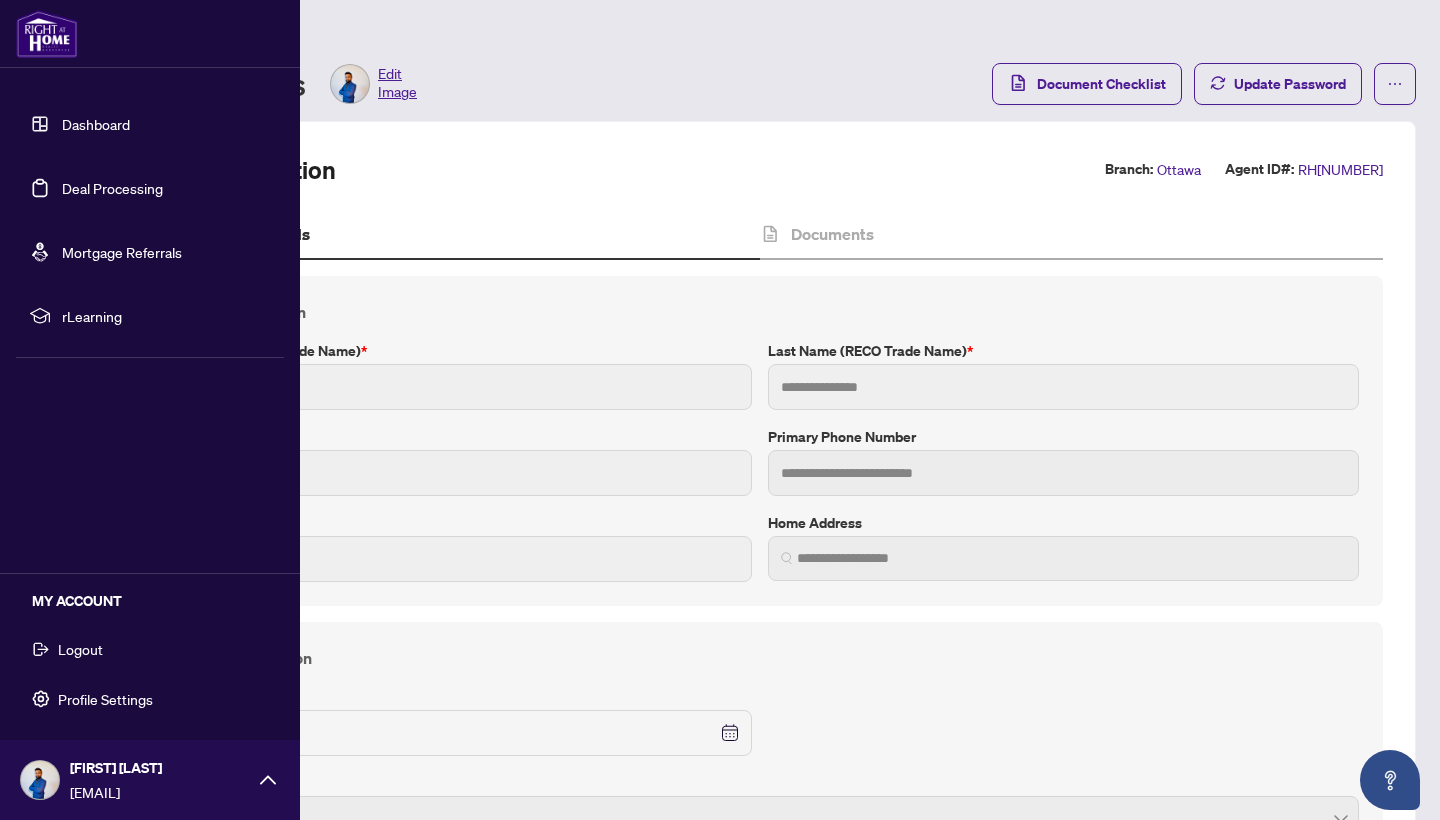 type on "****" 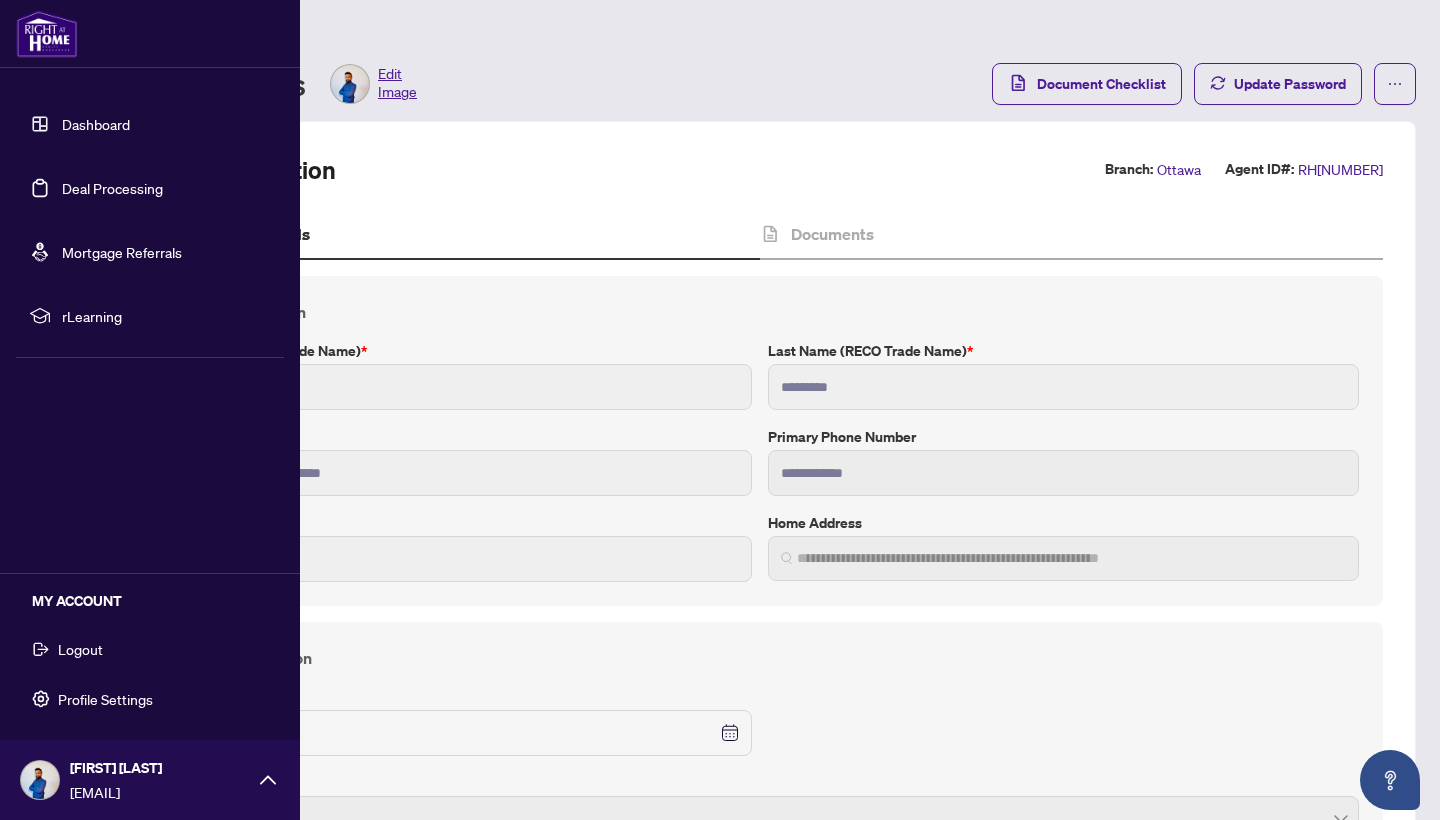 type on "**********" 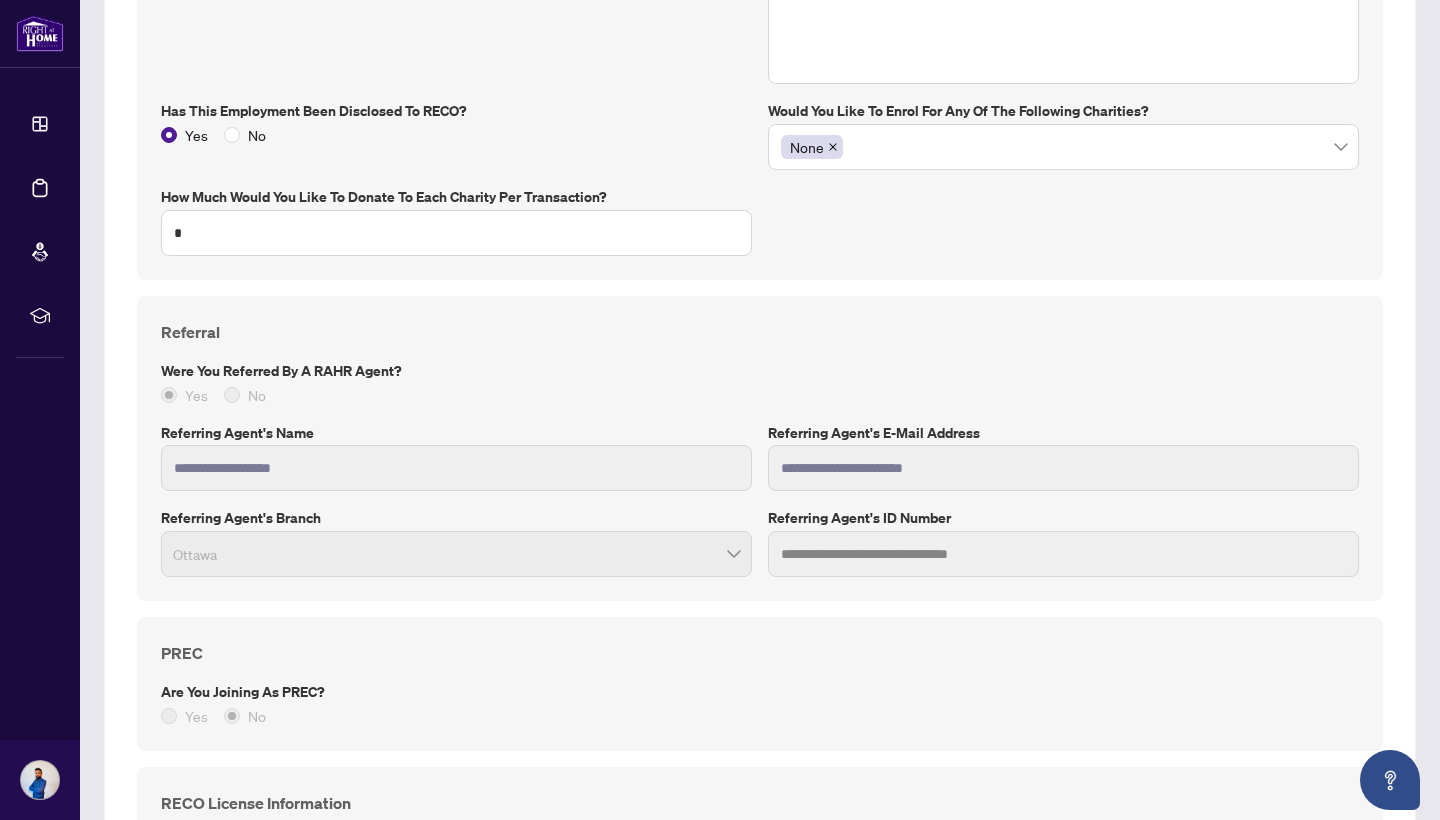 scroll, scrollTop: 1797, scrollLeft: 0, axis: vertical 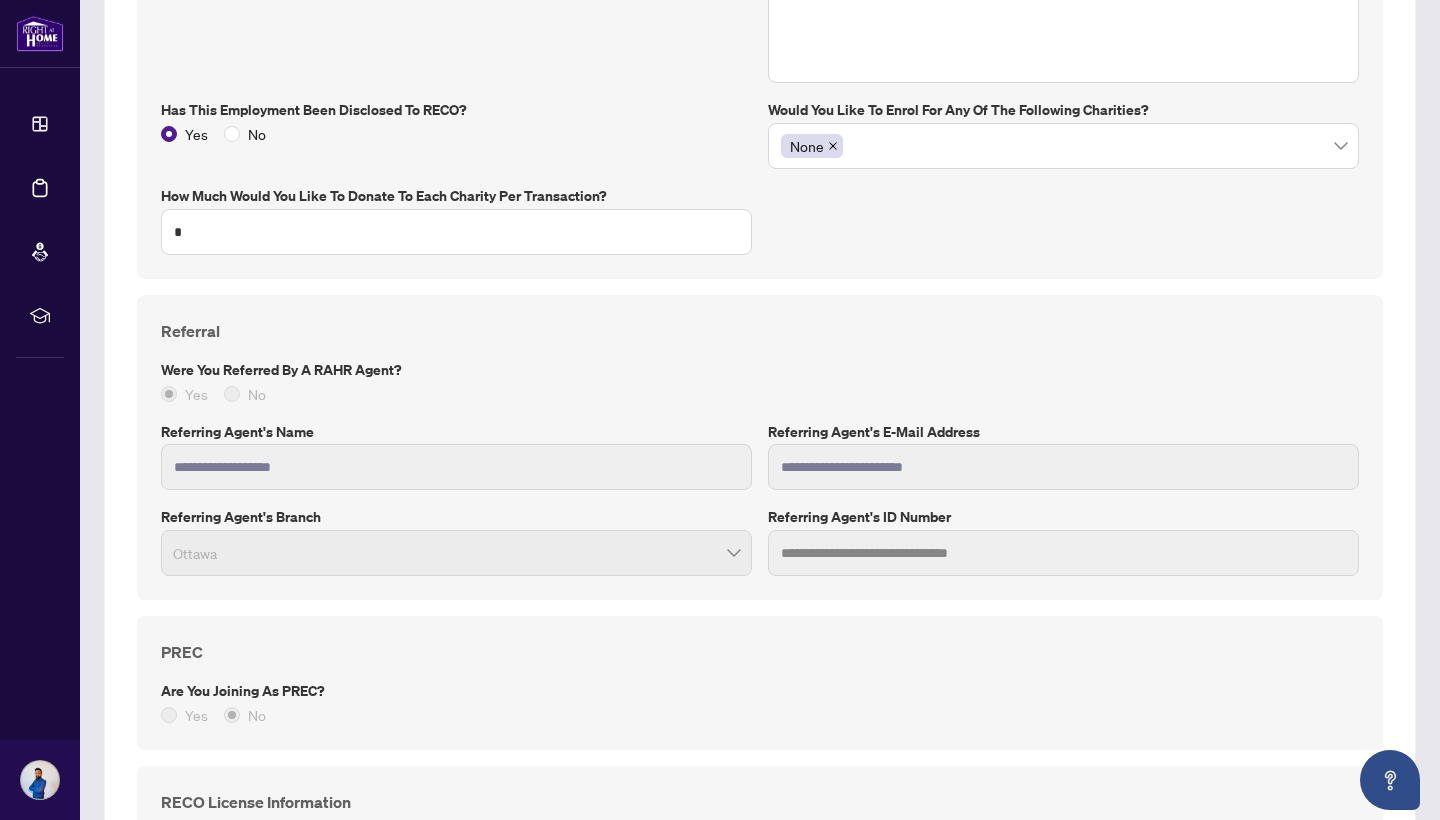 click on "Yes" at bounding box center [196, 715] 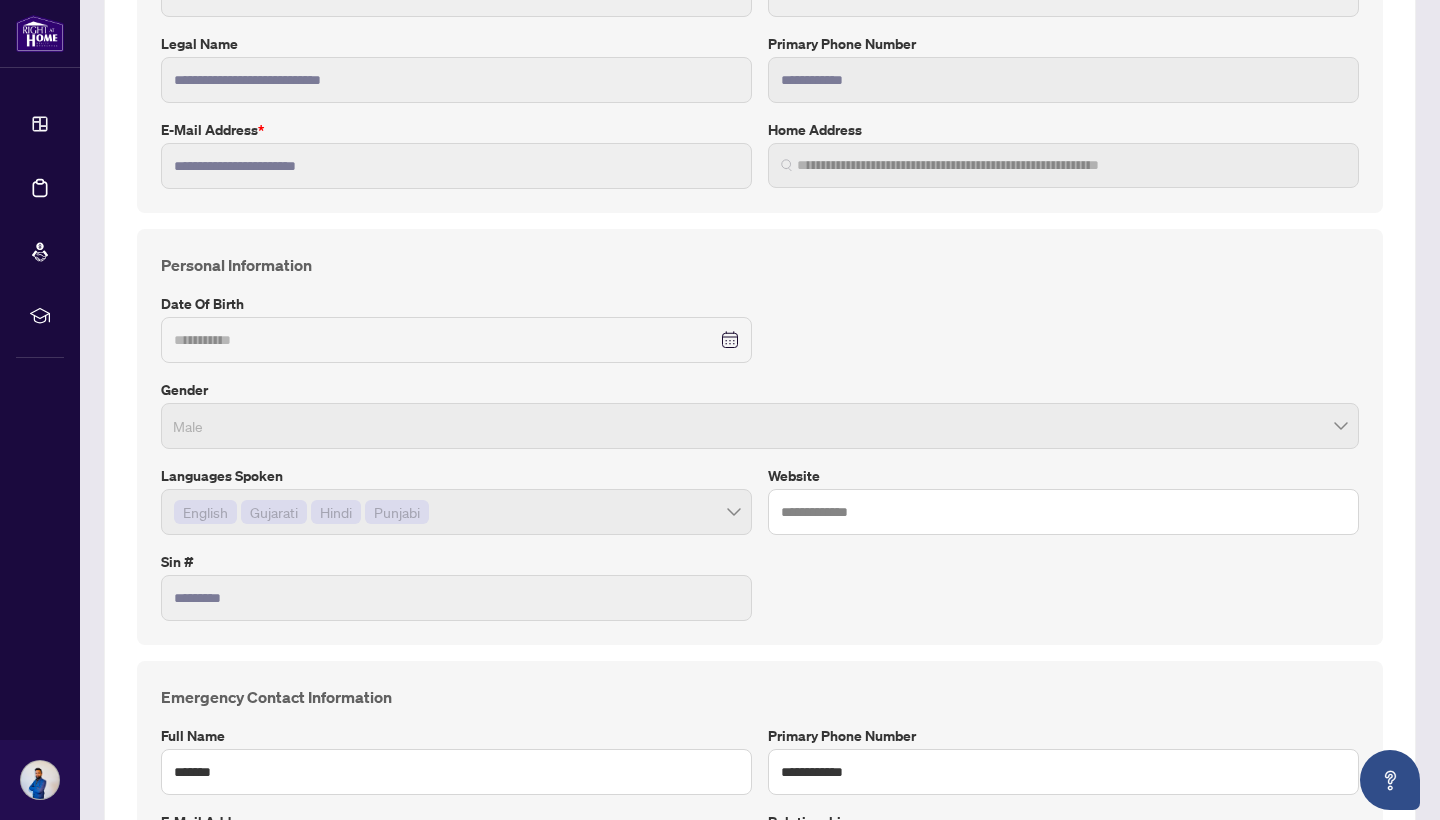 scroll, scrollTop: 370, scrollLeft: 0, axis: vertical 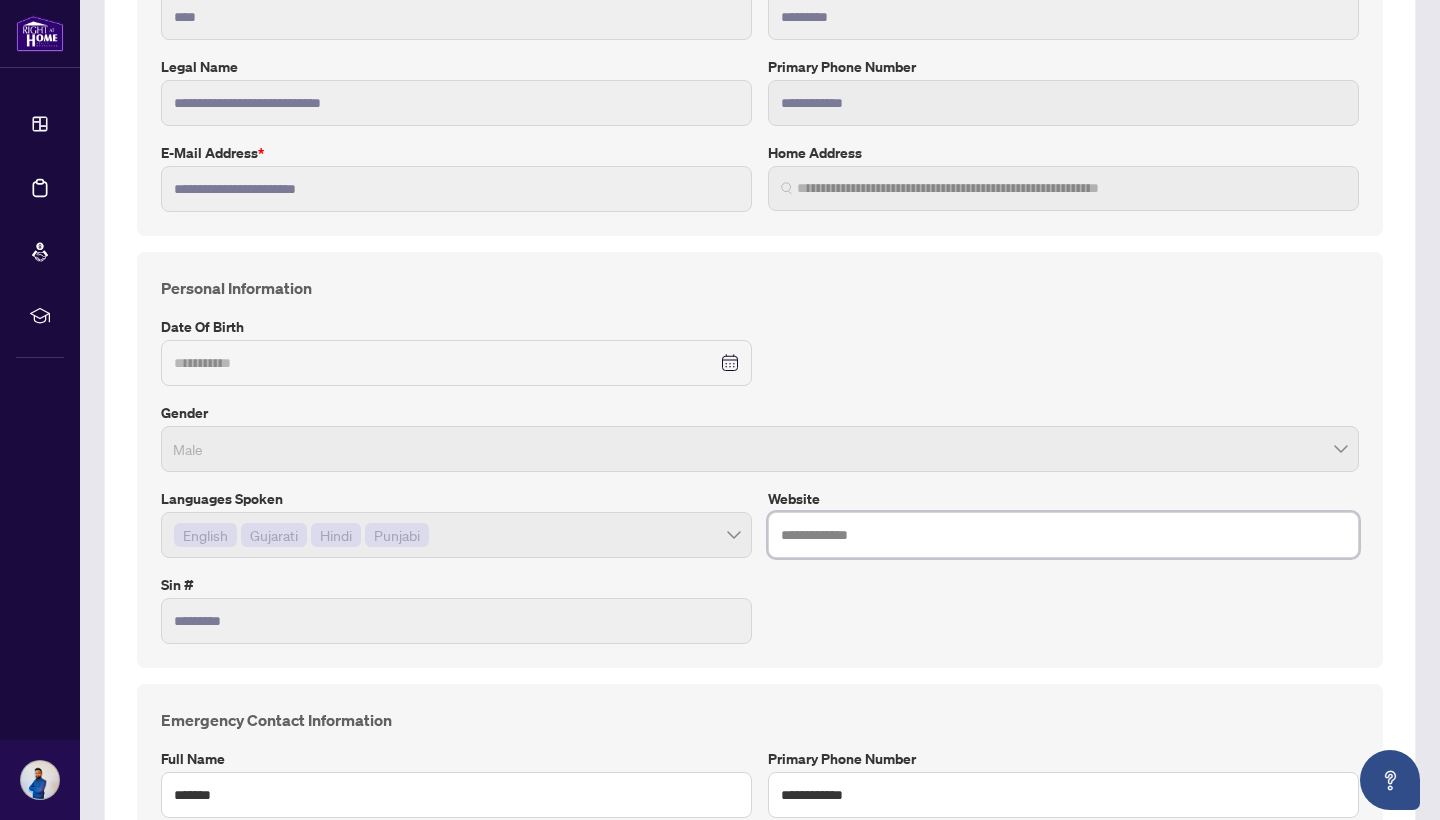 click at bounding box center [1063, 535] 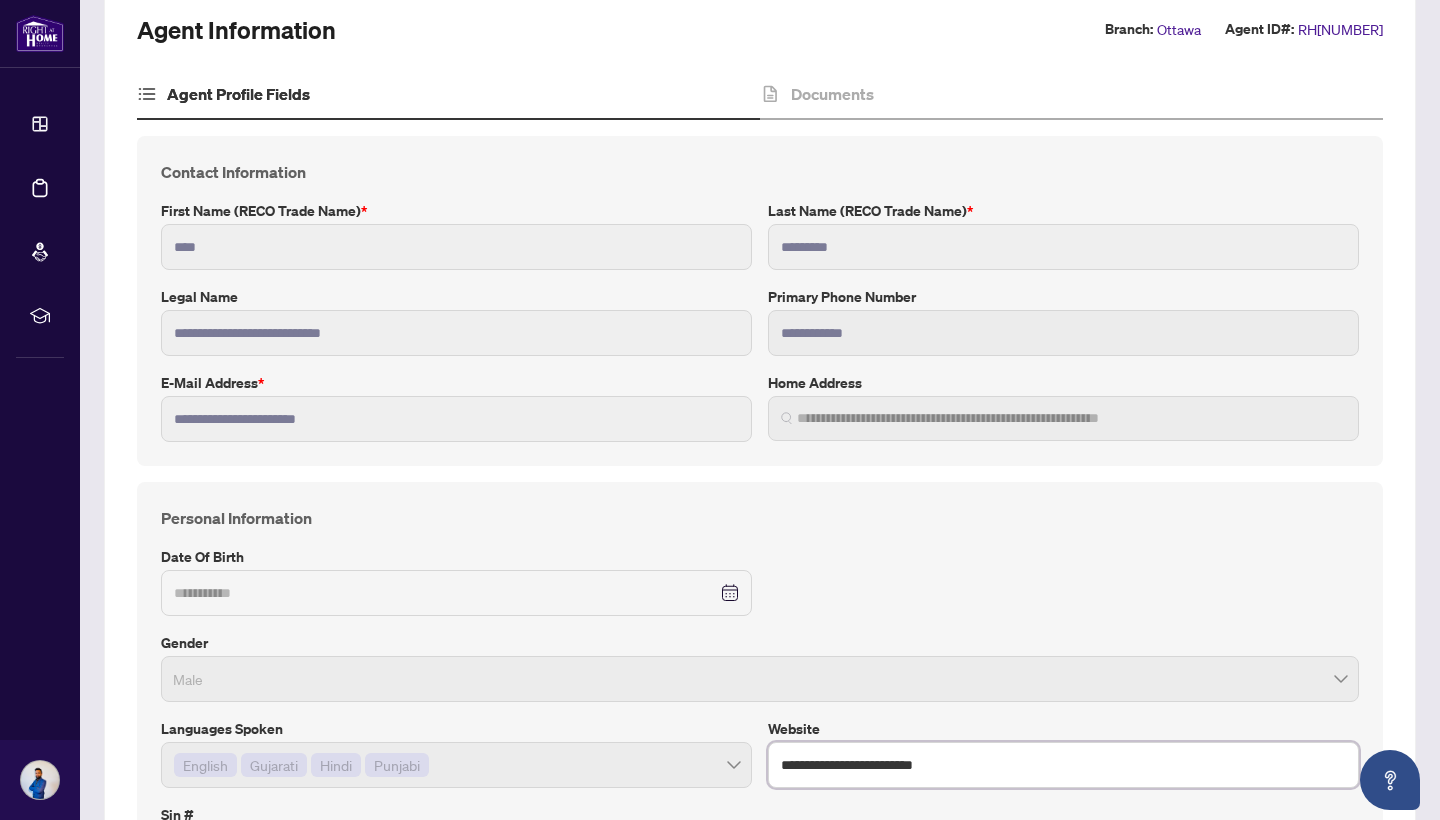scroll, scrollTop: 172, scrollLeft: 0, axis: vertical 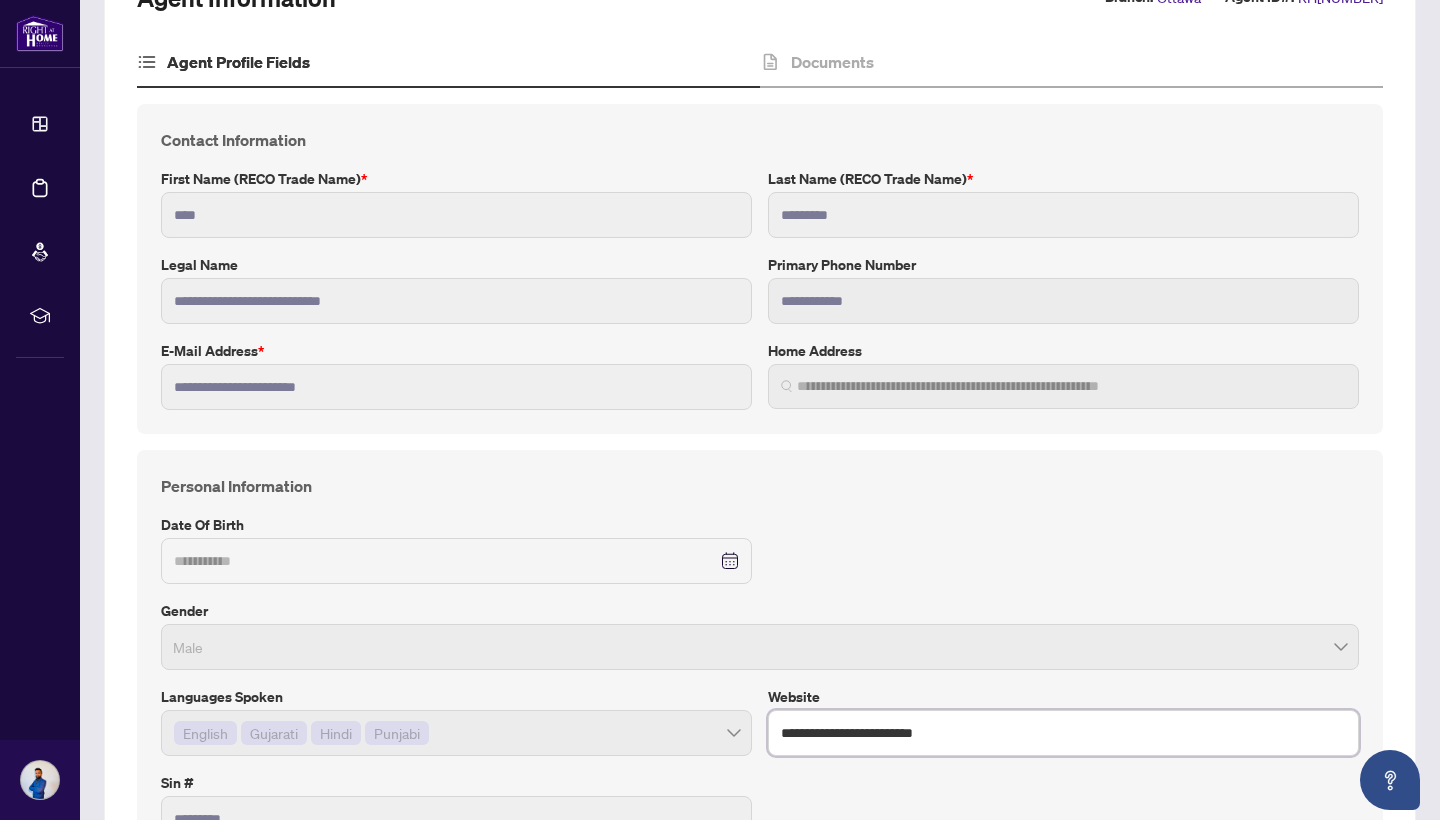 type on "**********" 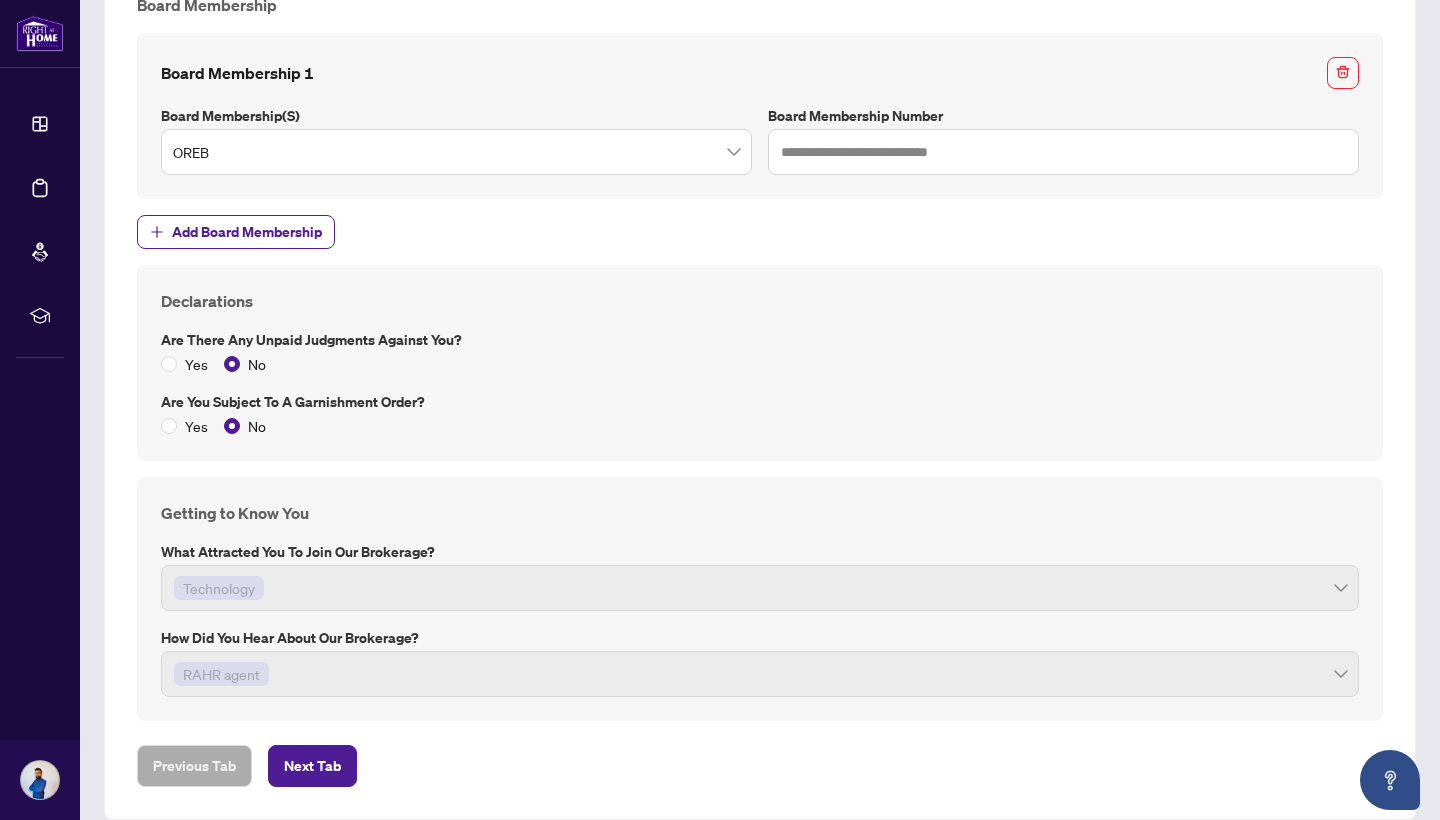 scroll, scrollTop: 2828, scrollLeft: 0, axis: vertical 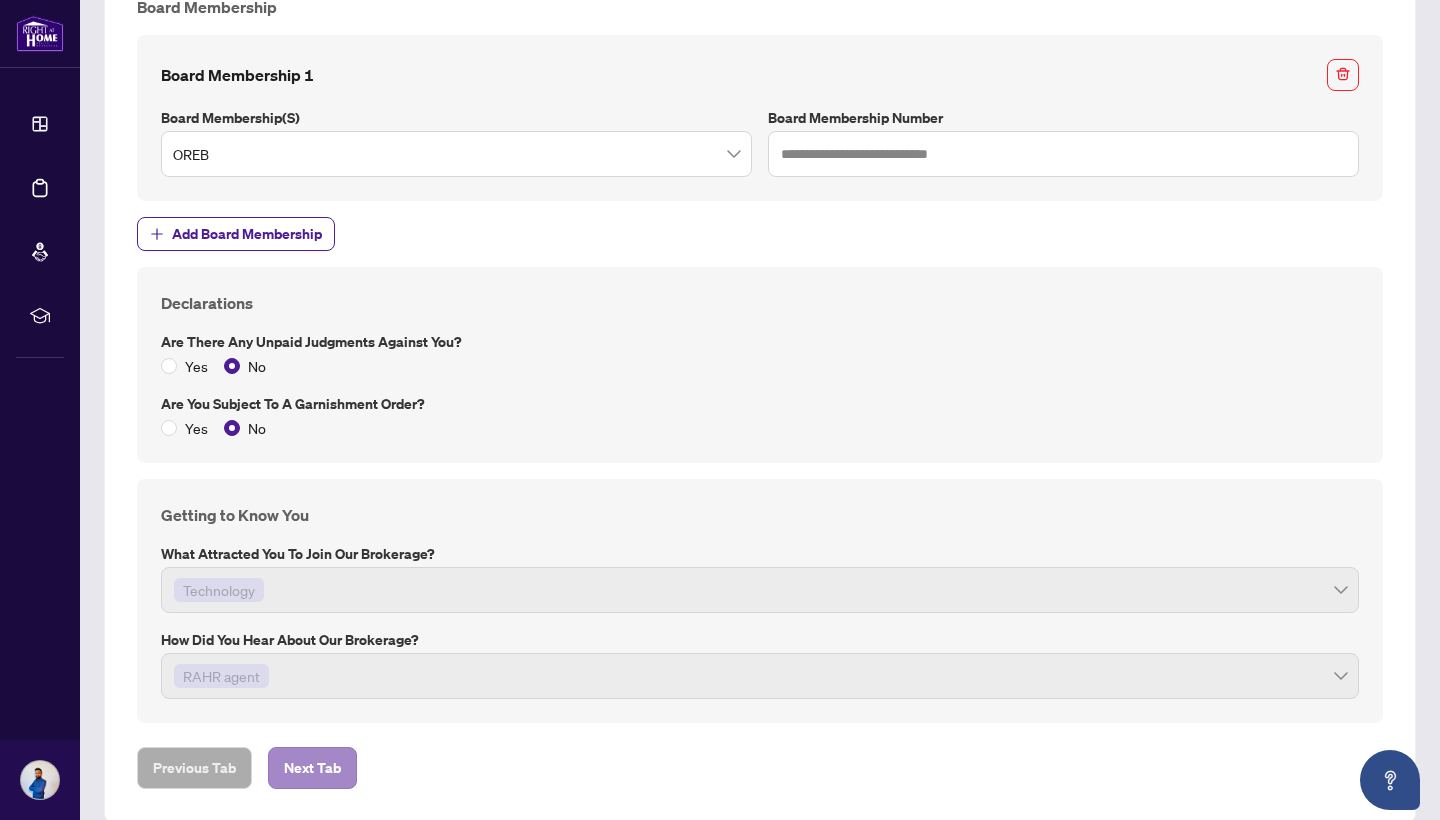 click on "Next Tab" at bounding box center [312, 768] 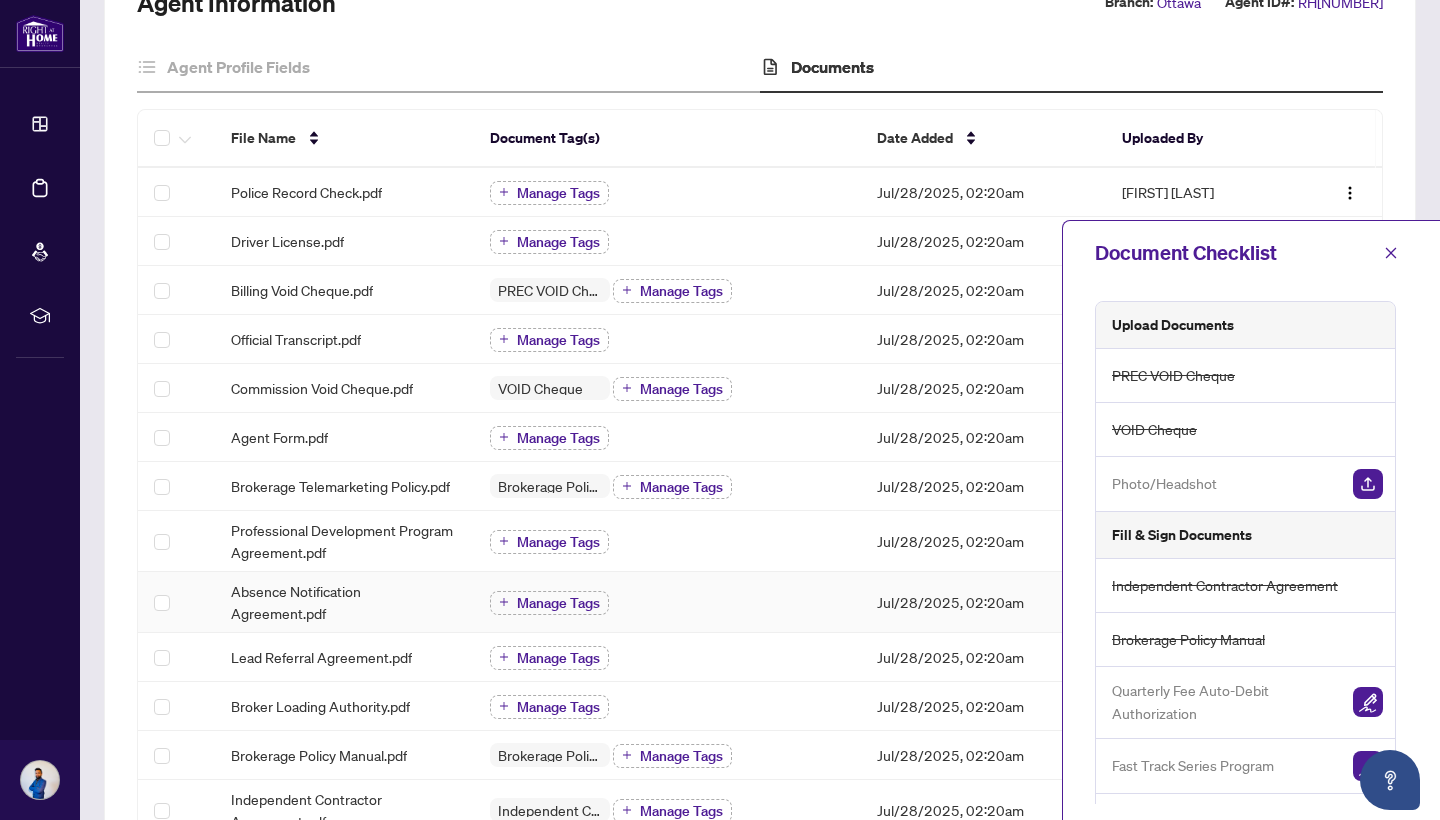 scroll, scrollTop: 172, scrollLeft: 0, axis: vertical 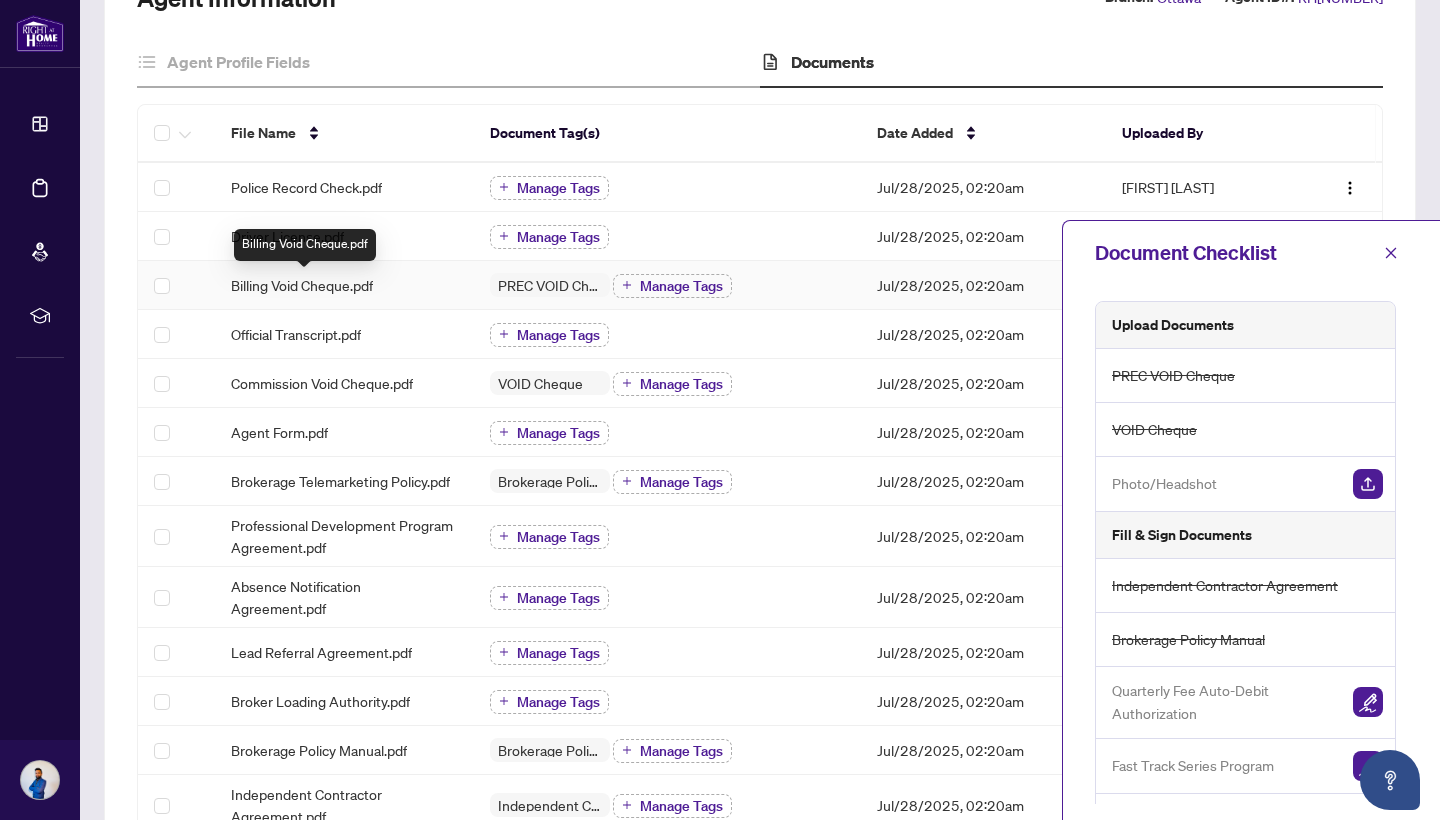 click on "Billing Void Cheque.pdf" at bounding box center [302, 285] 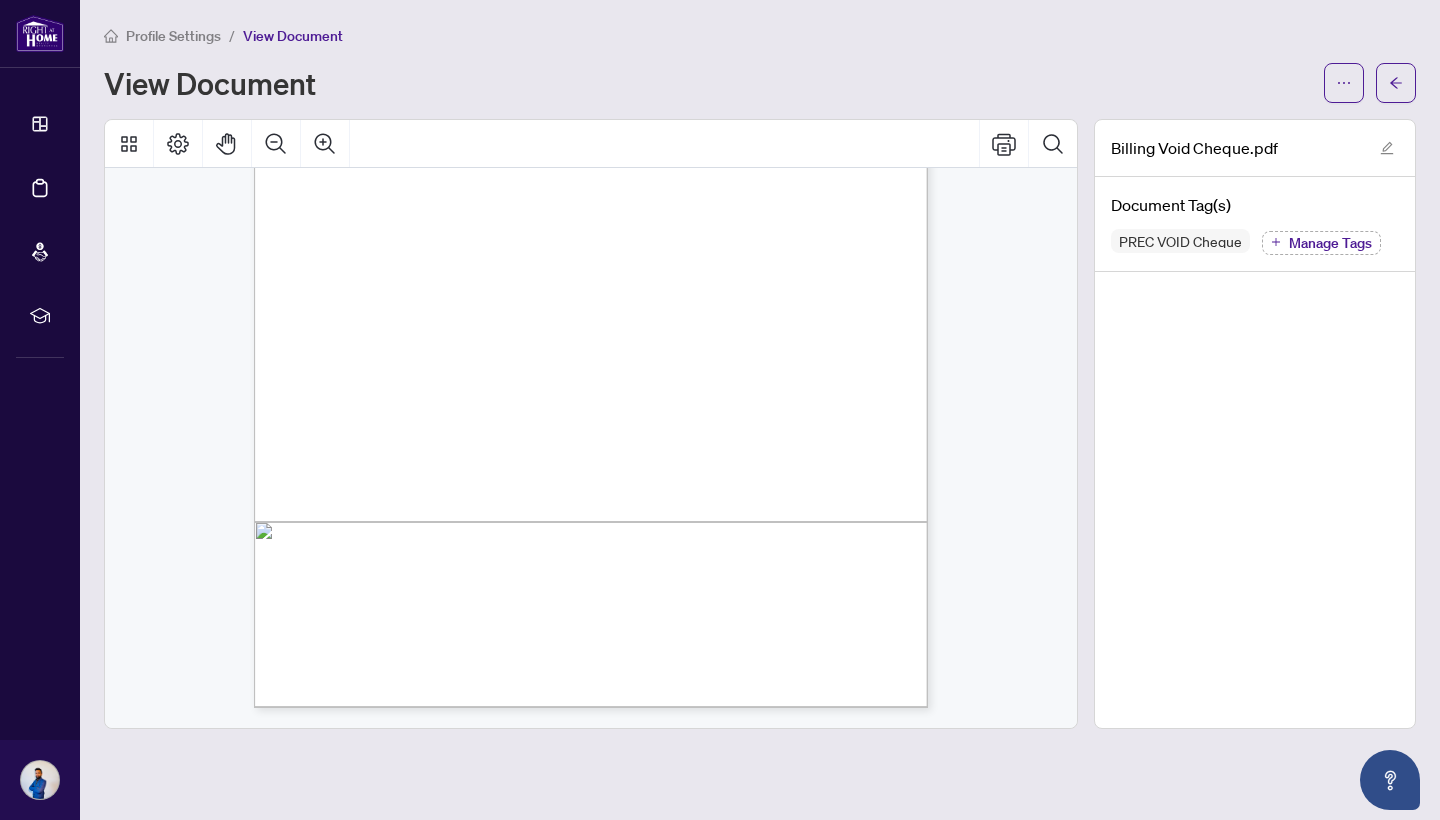 scroll, scrollTop: 1679, scrollLeft: 0, axis: vertical 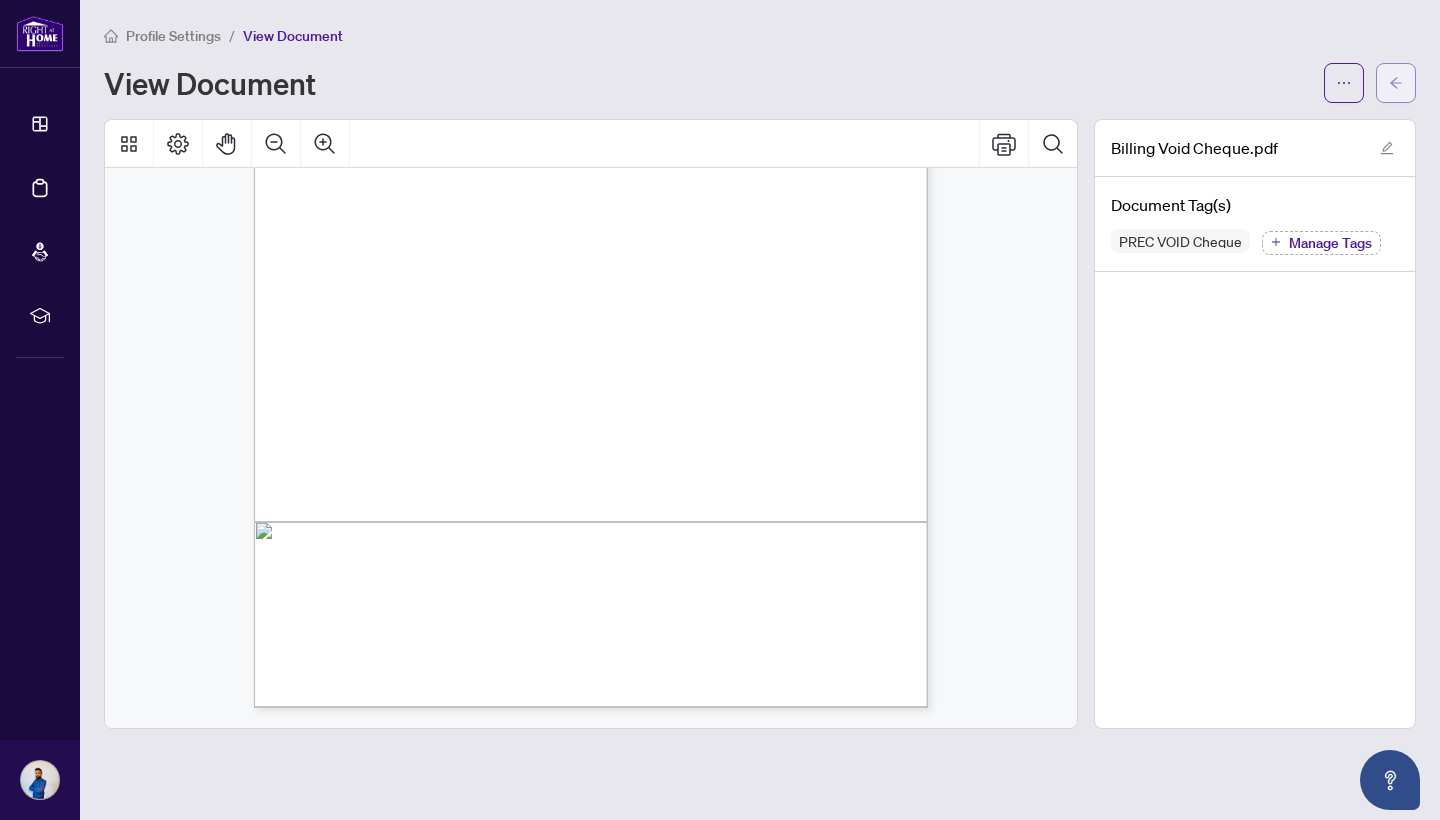 click 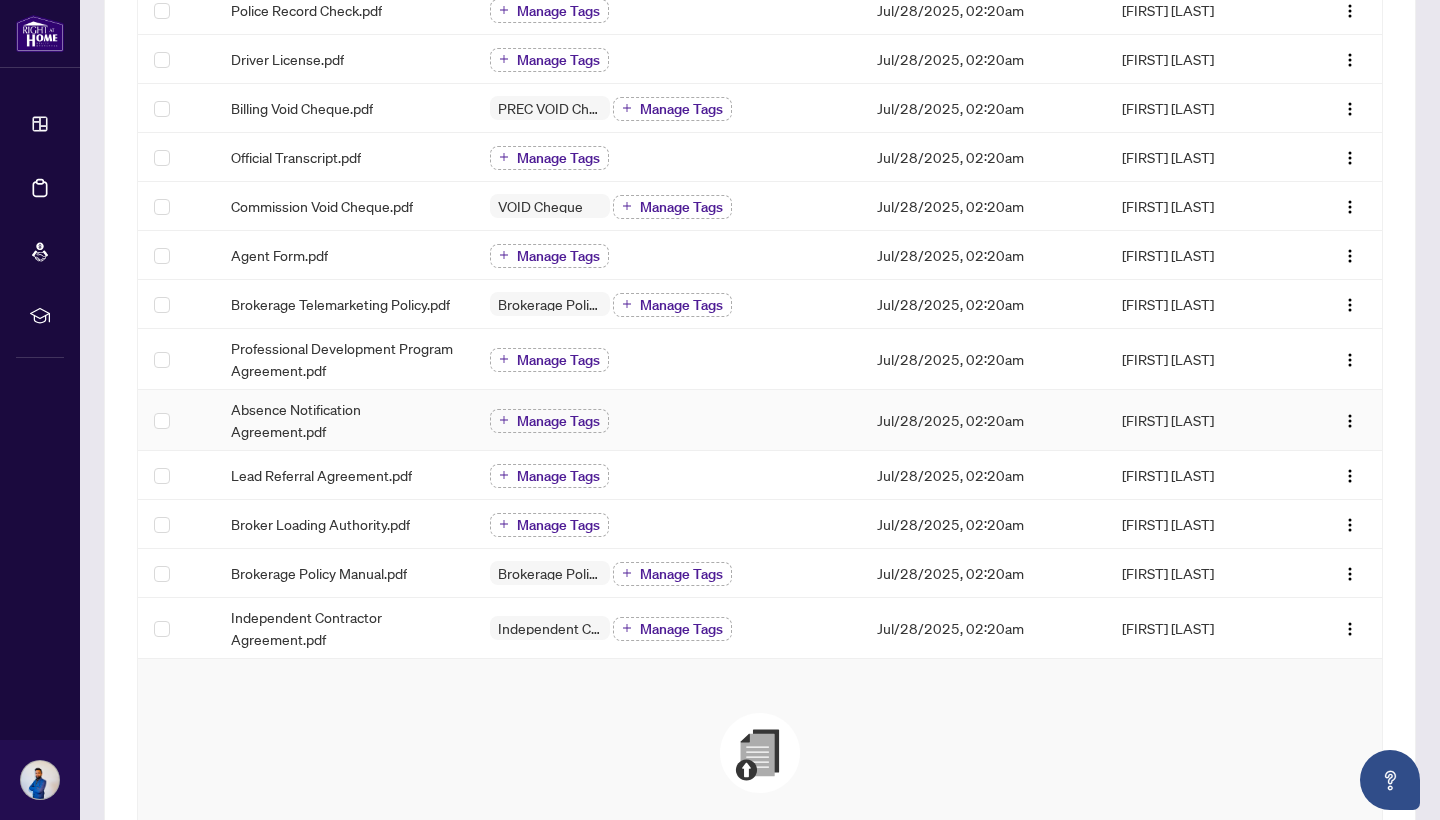 scroll, scrollTop: 351, scrollLeft: 0, axis: vertical 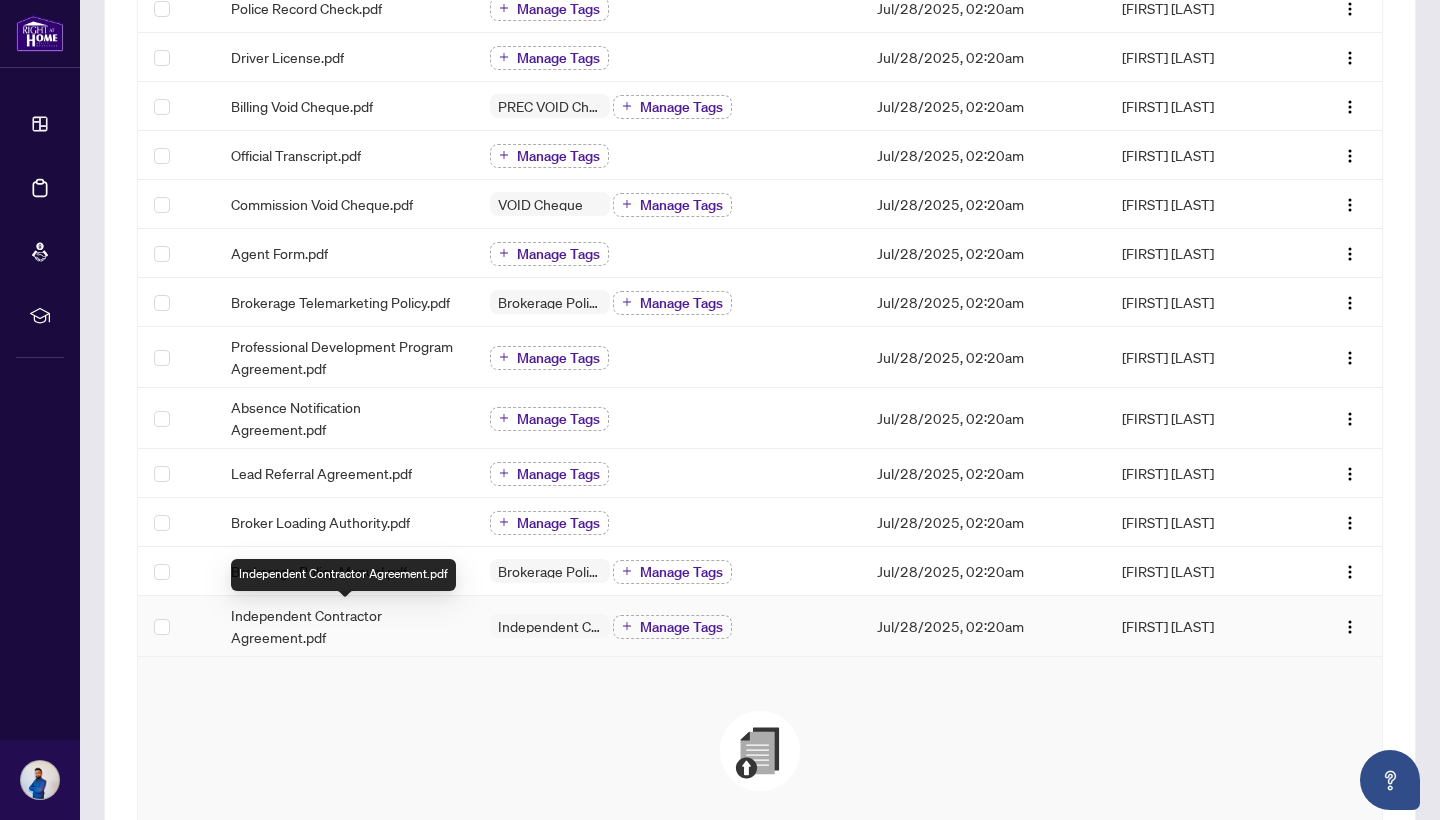 click on "Independent Contractor Agreement.pdf" at bounding box center [344, 626] 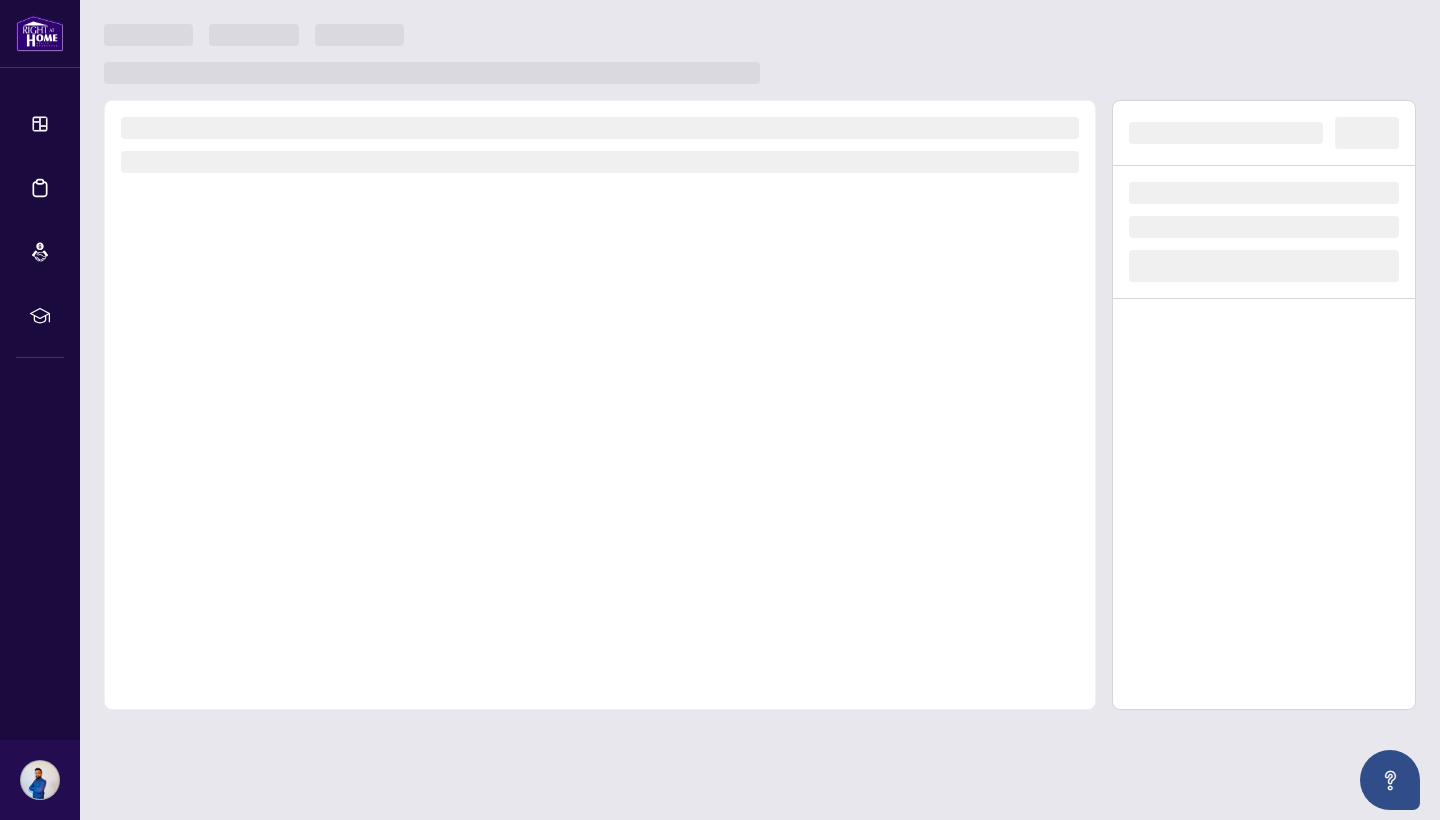 scroll, scrollTop: 0, scrollLeft: 0, axis: both 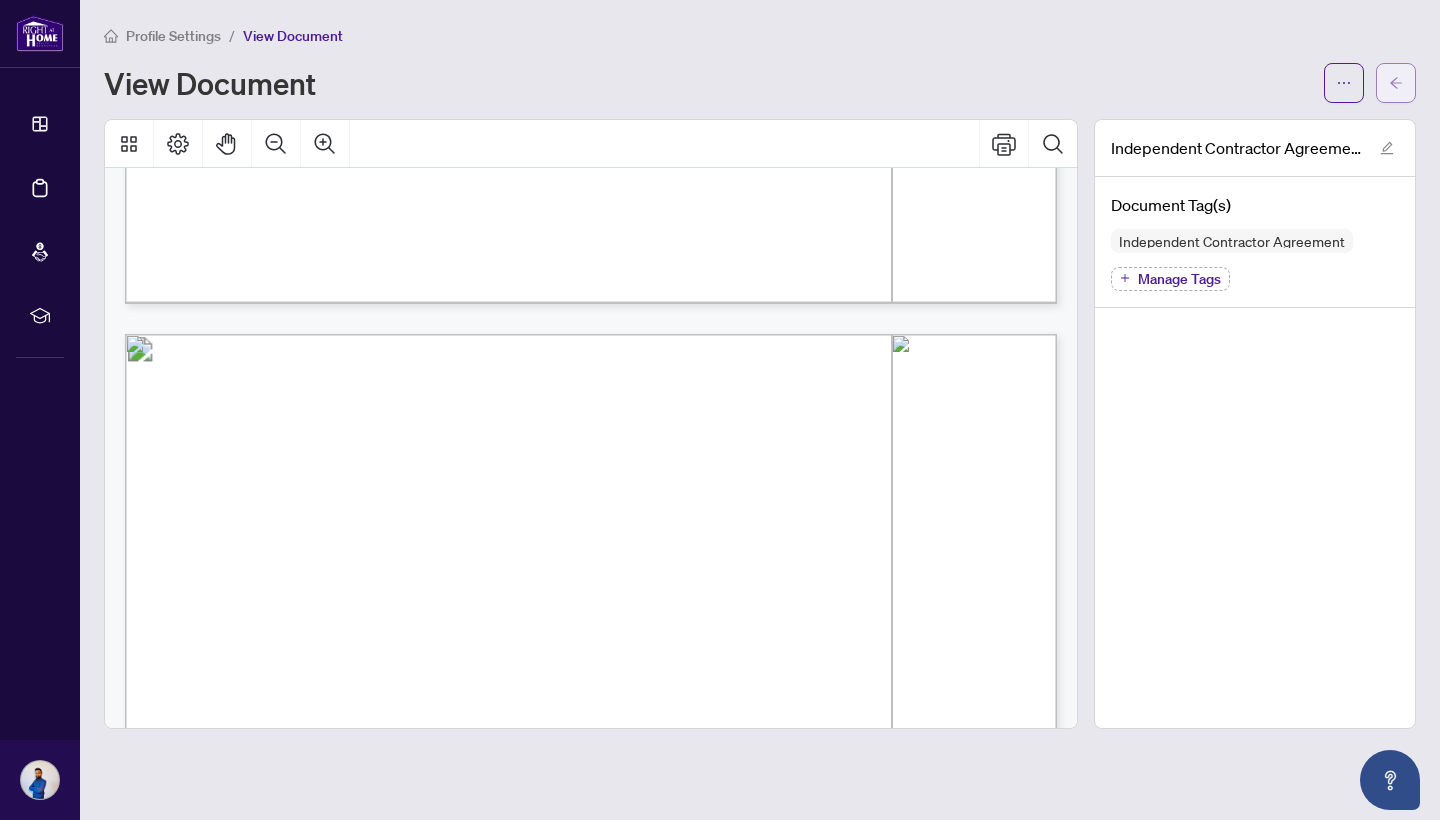 click at bounding box center [1396, 83] 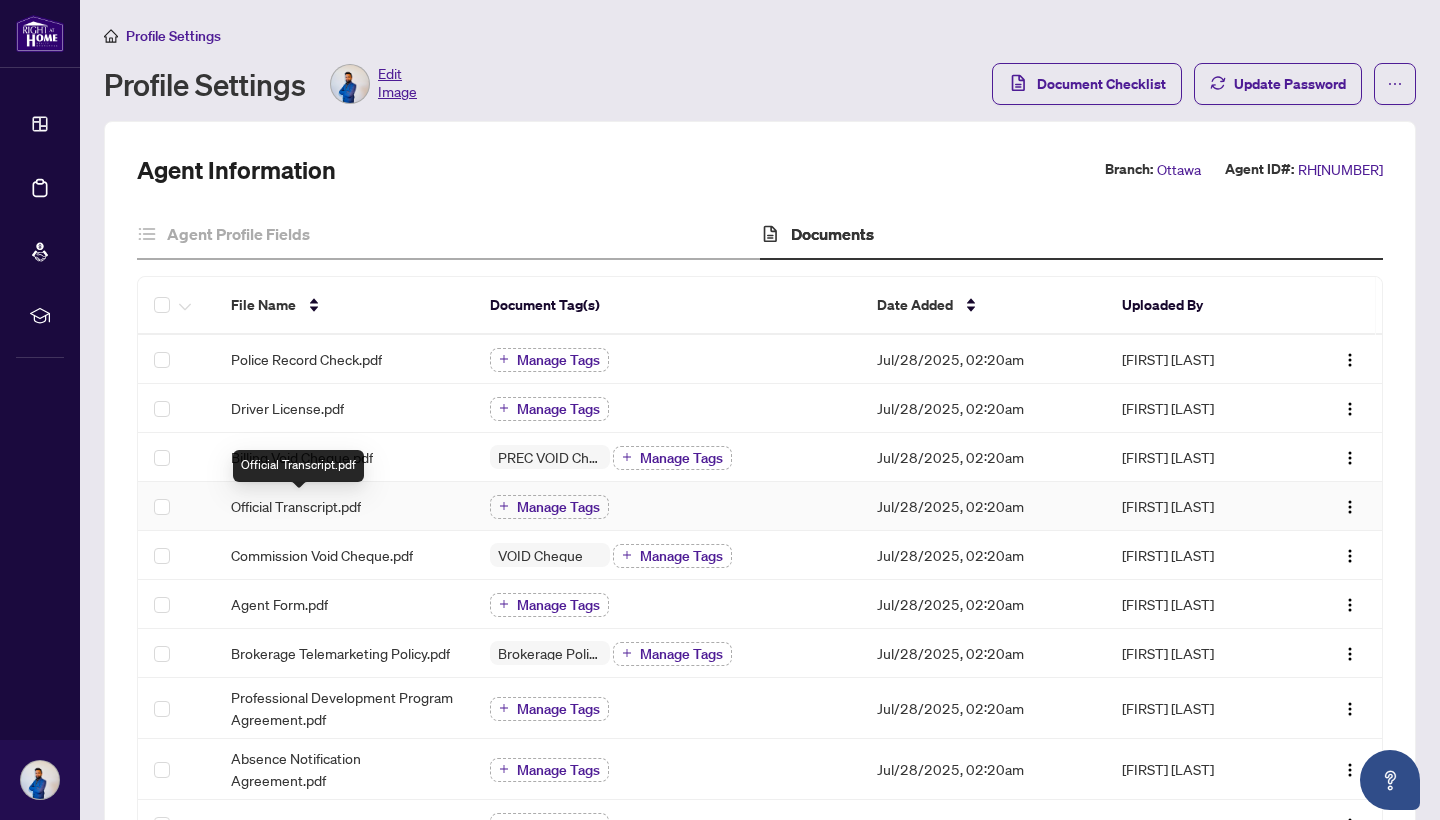 click on "Official Transcript.pdf" at bounding box center [296, 506] 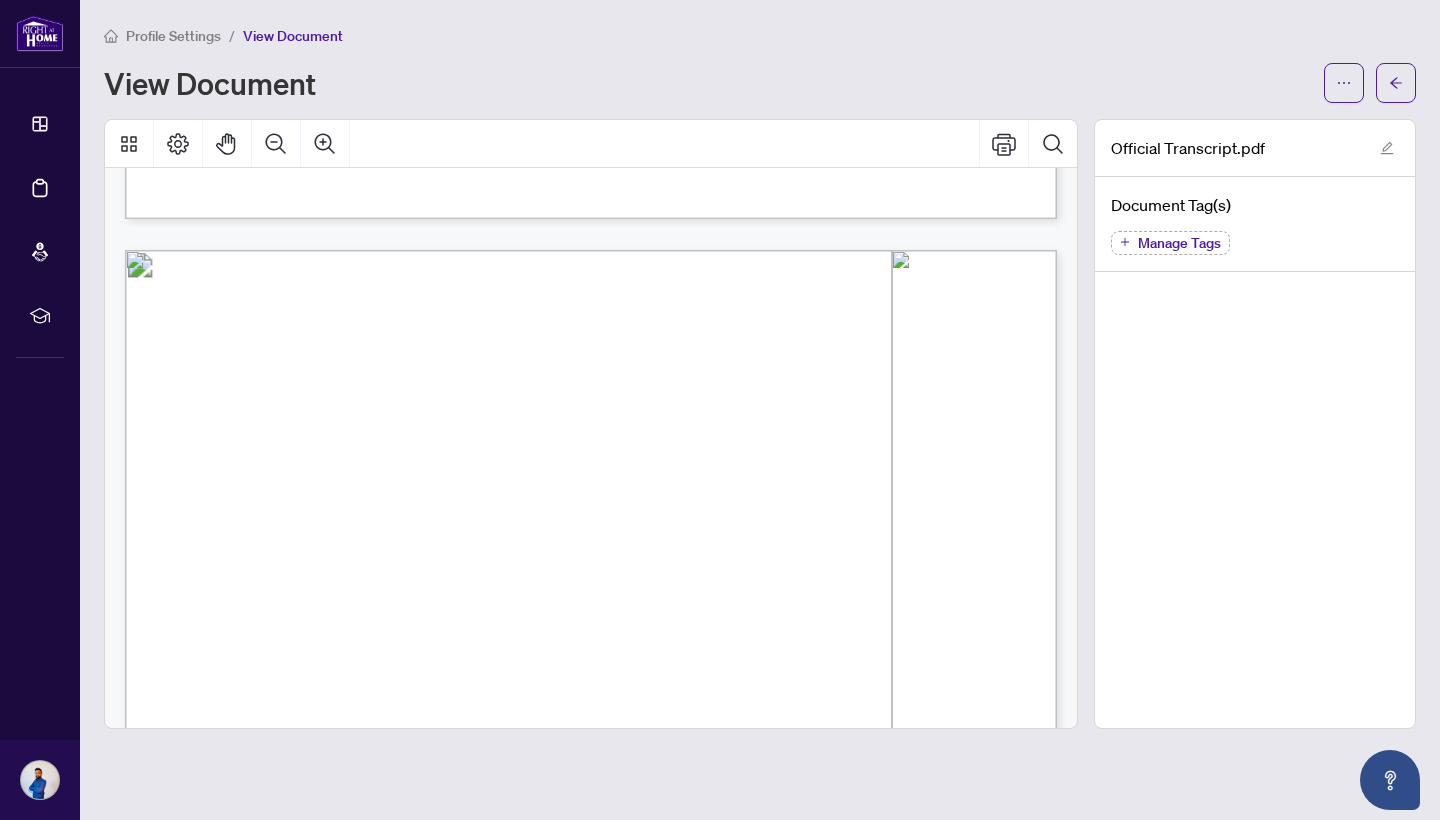 scroll, scrollTop: 1167, scrollLeft: 0, axis: vertical 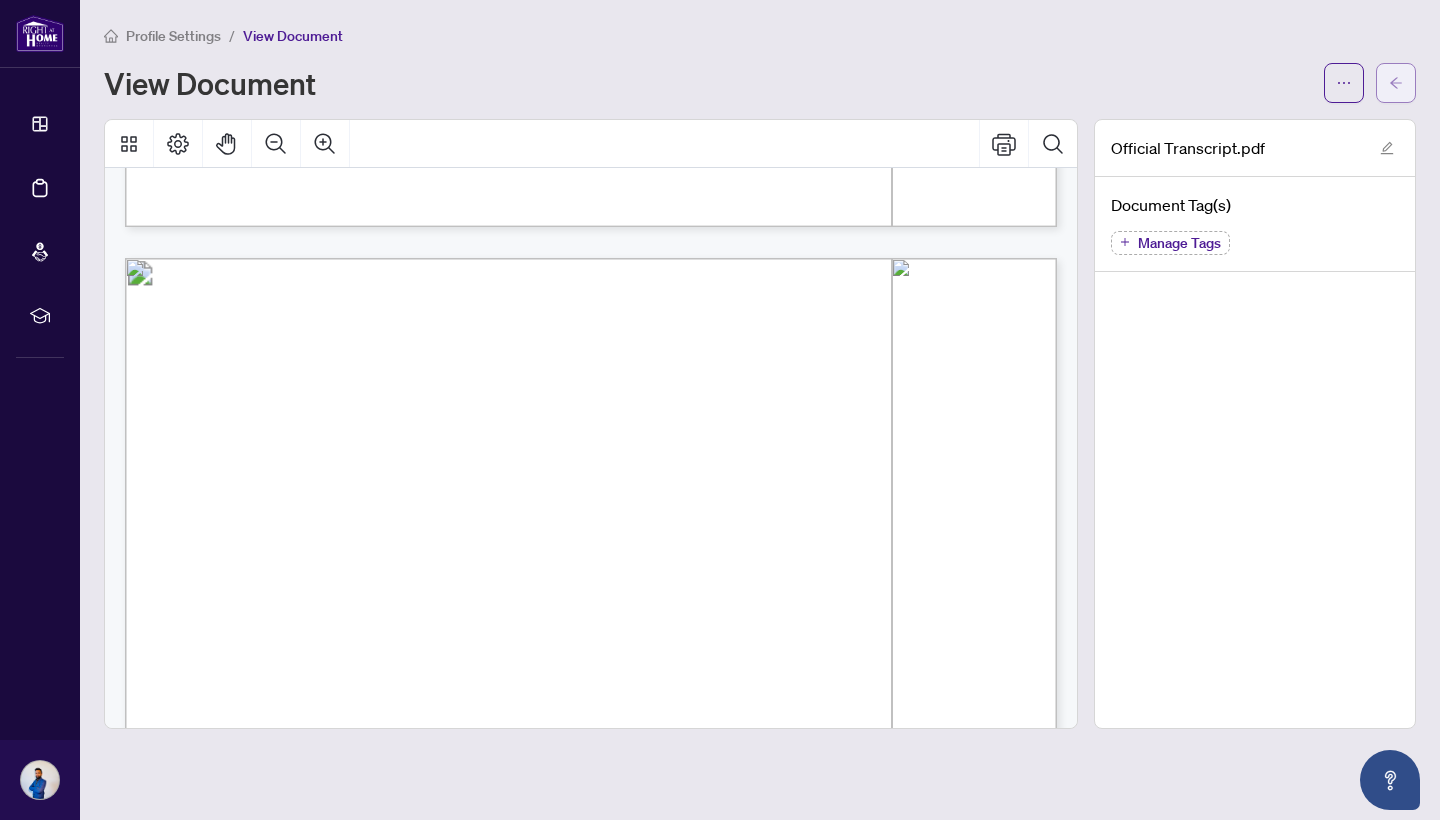 click at bounding box center [1396, 83] 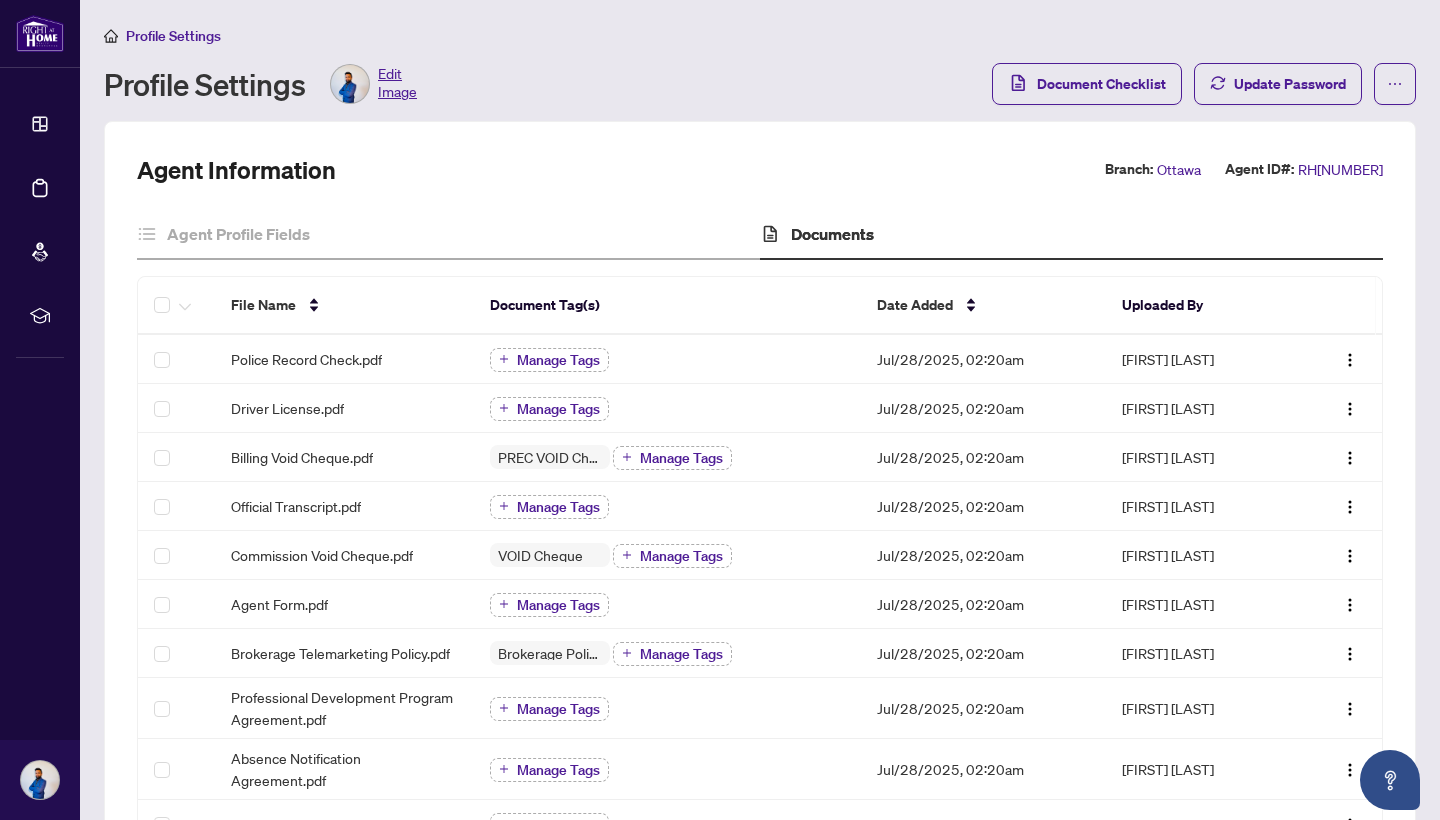 scroll, scrollTop: 0, scrollLeft: 0, axis: both 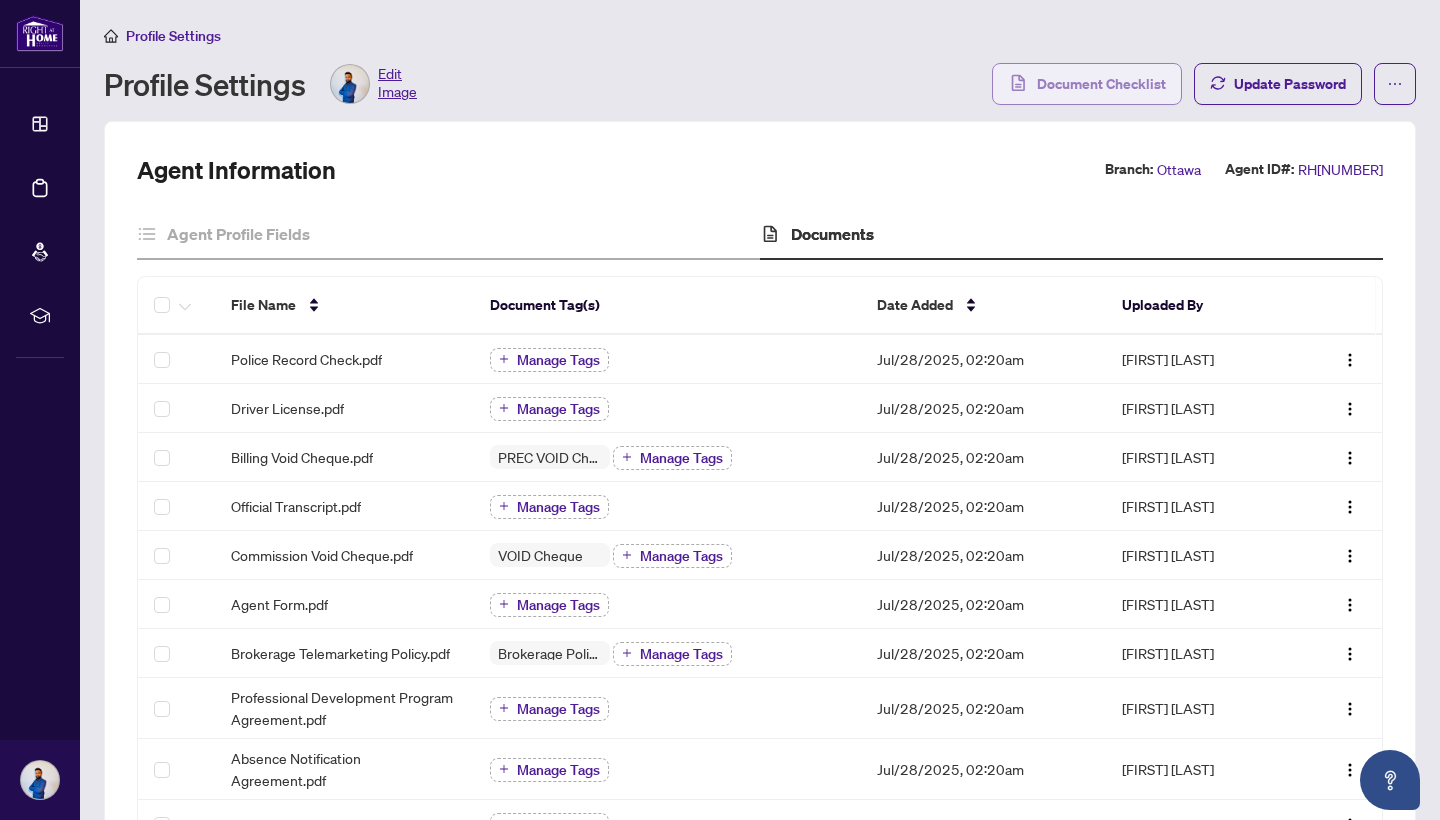 click on "Document Checklist" at bounding box center [1101, 84] 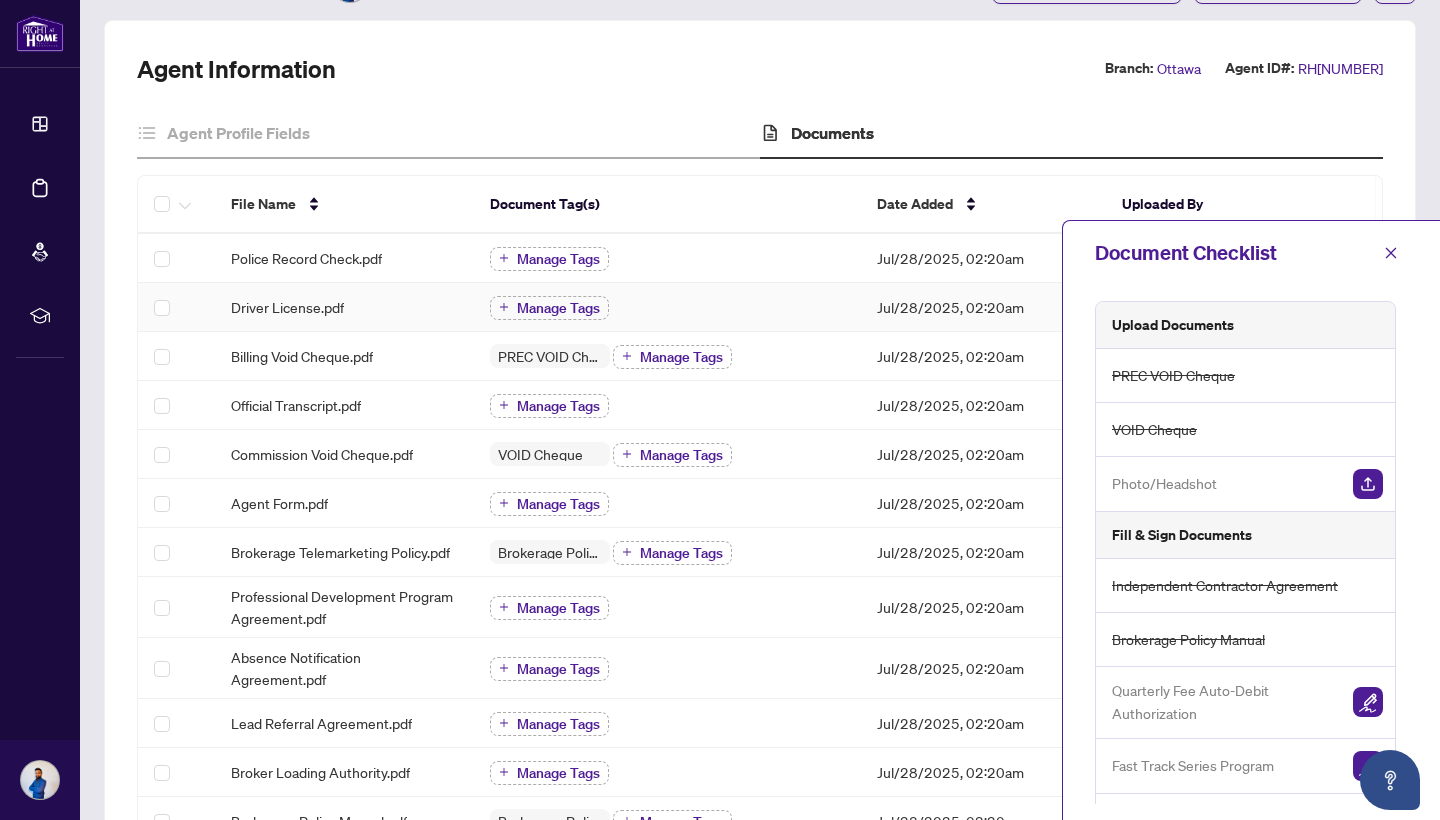 scroll, scrollTop: 96, scrollLeft: 0, axis: vertical 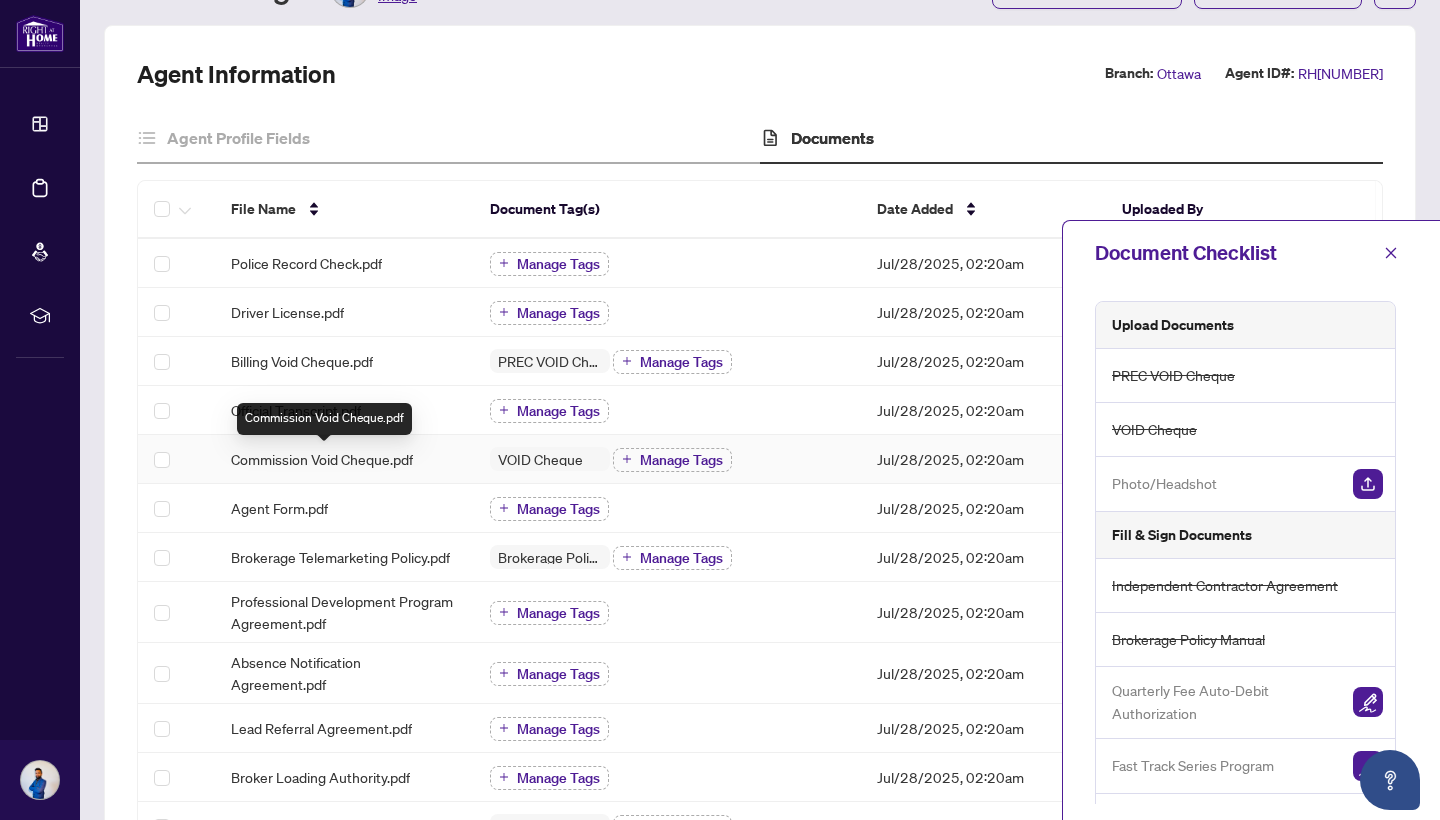 click on "Commission Void Cheque.pdf" at bounding box center [322, 459] 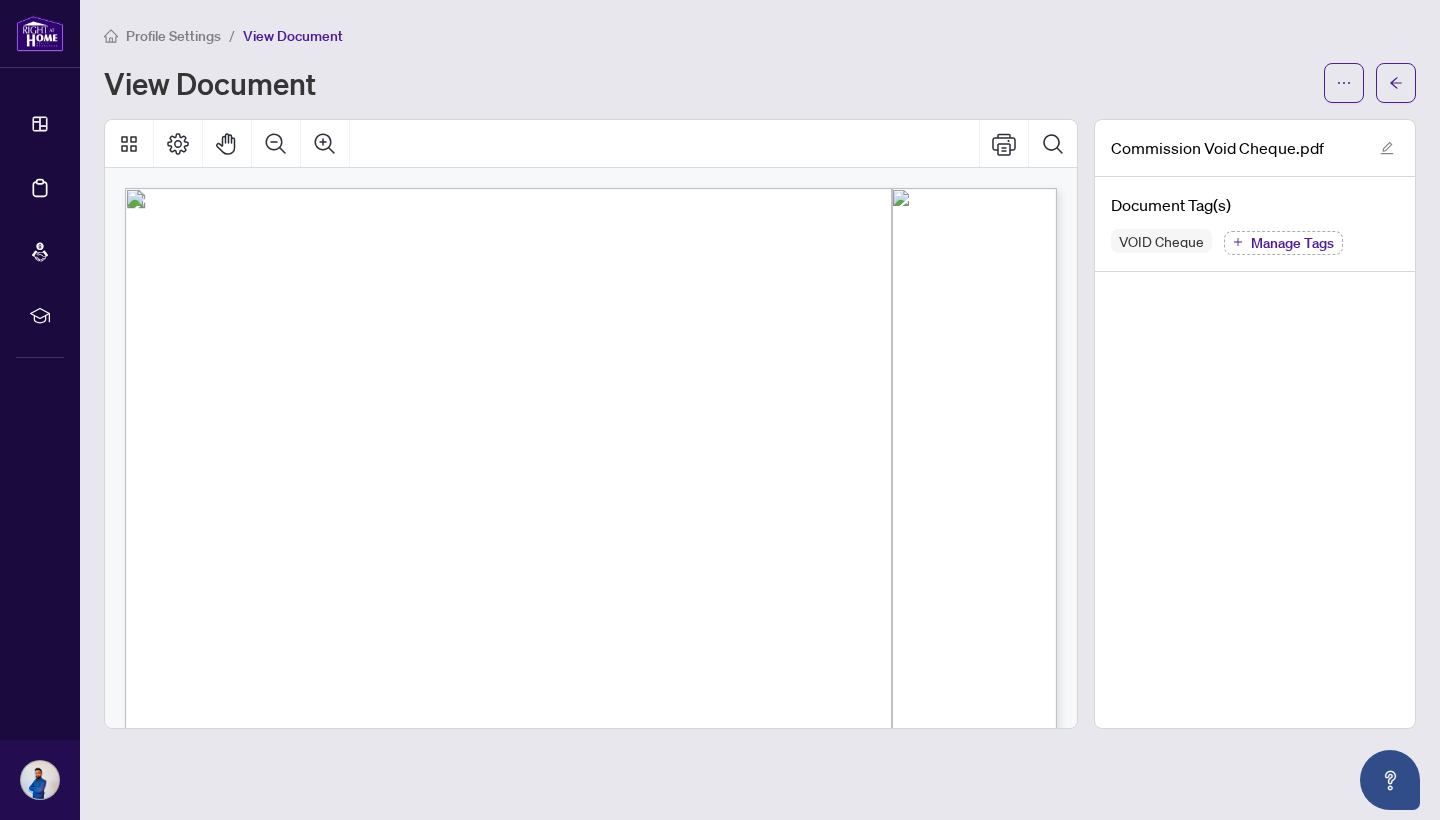 scroll, scrollTop: 0, scrollLeft: 0, axis: both 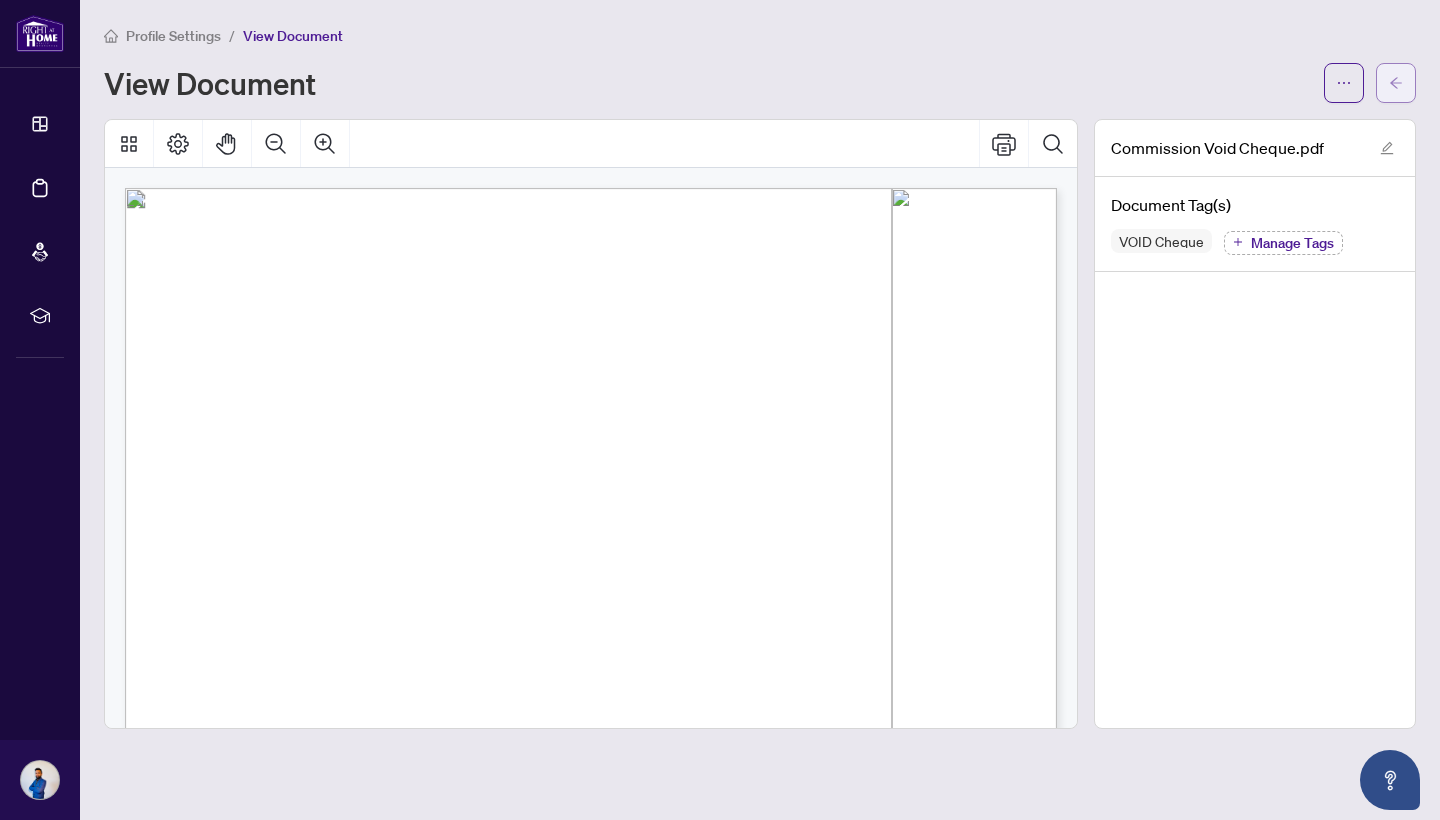 click 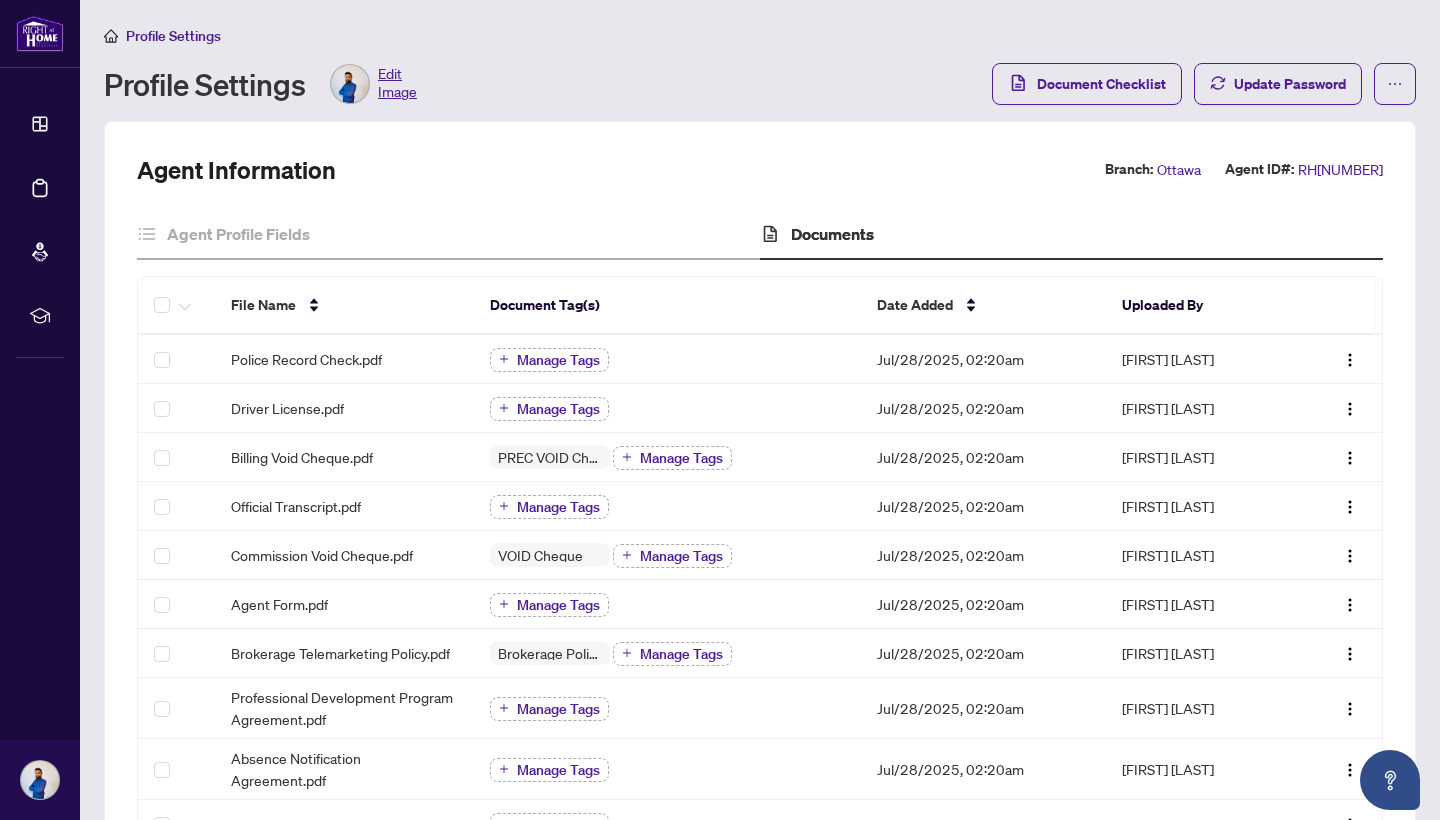 scroll, scrollTop: 0, scrollLeft: 0, axis: both 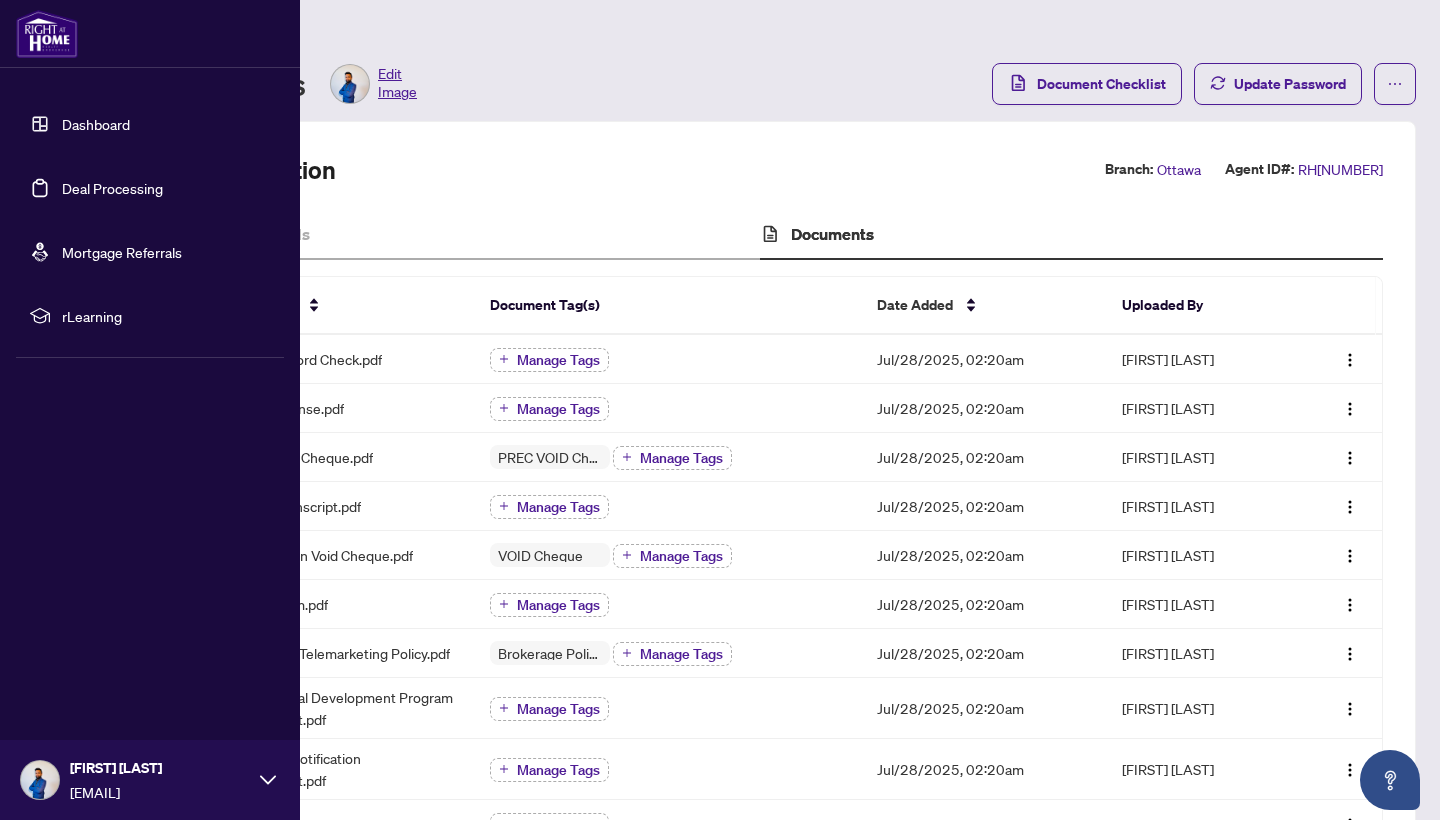 click at bounding box center [47, 34] 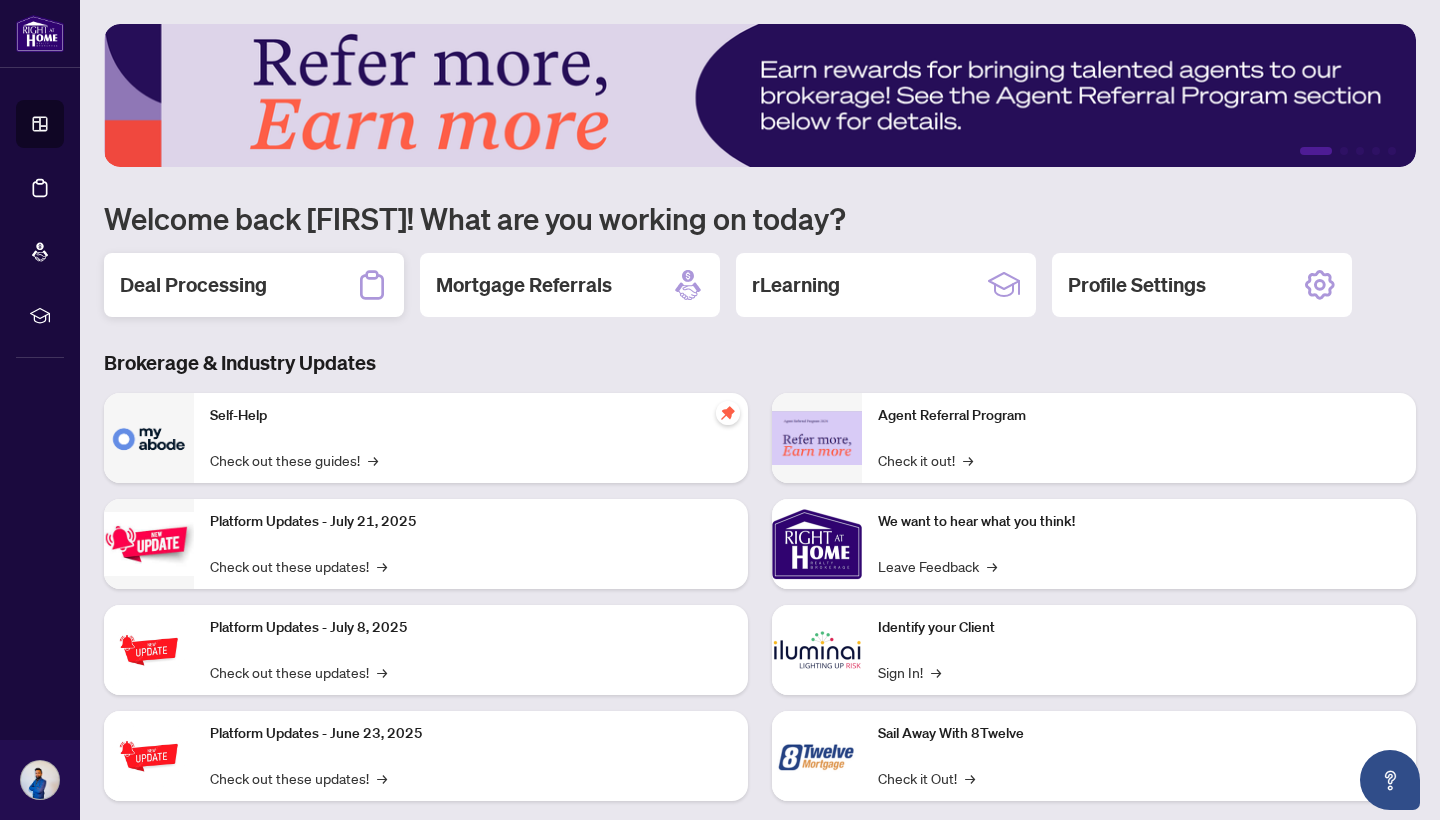 click on "Deal Processing" at bounding box center [193, 285] 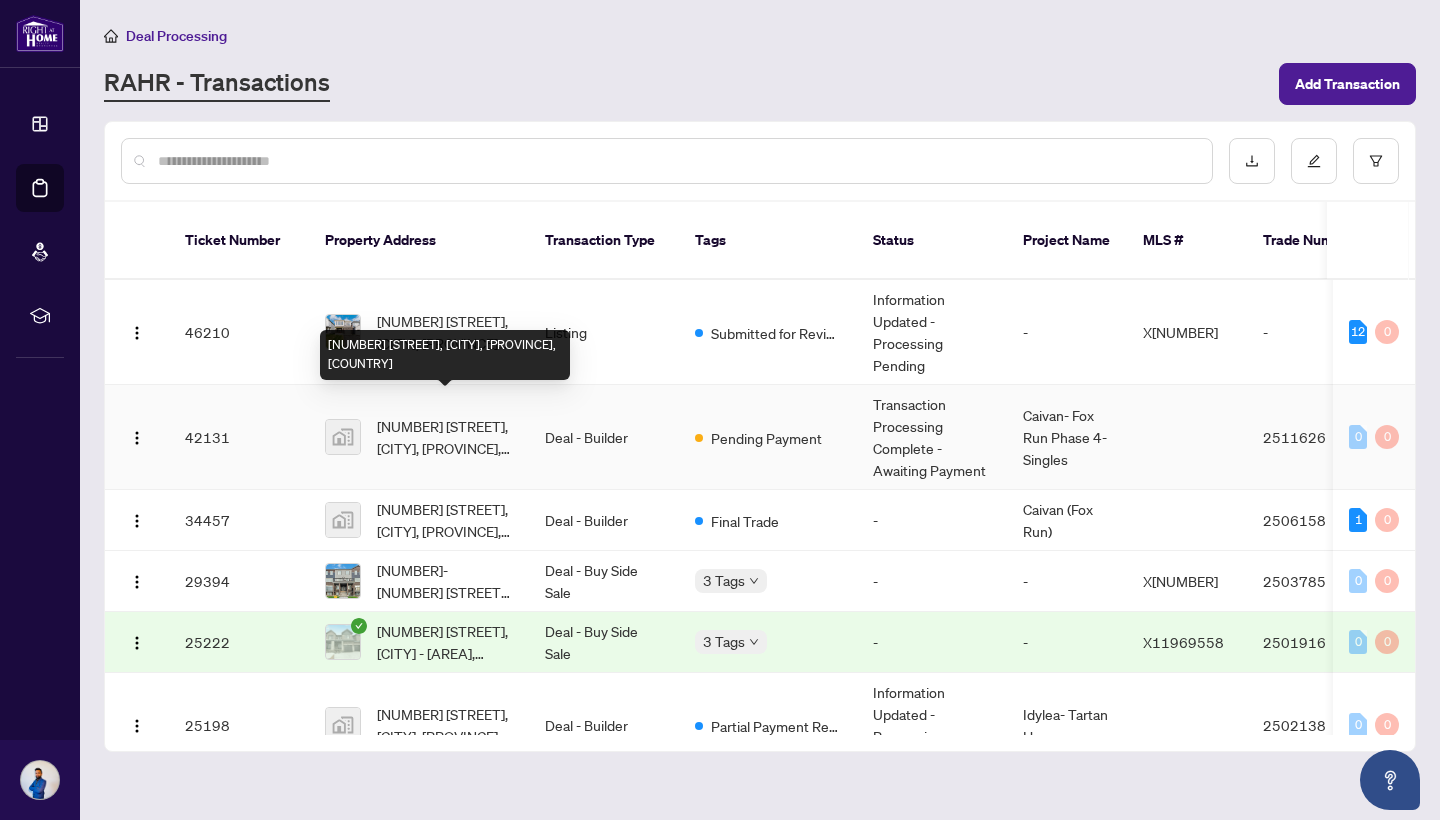 click on "[NUMBER] [STREET], [CITY], [PROVINCE], [COUNTRY]" at bounding box center [445, 437] 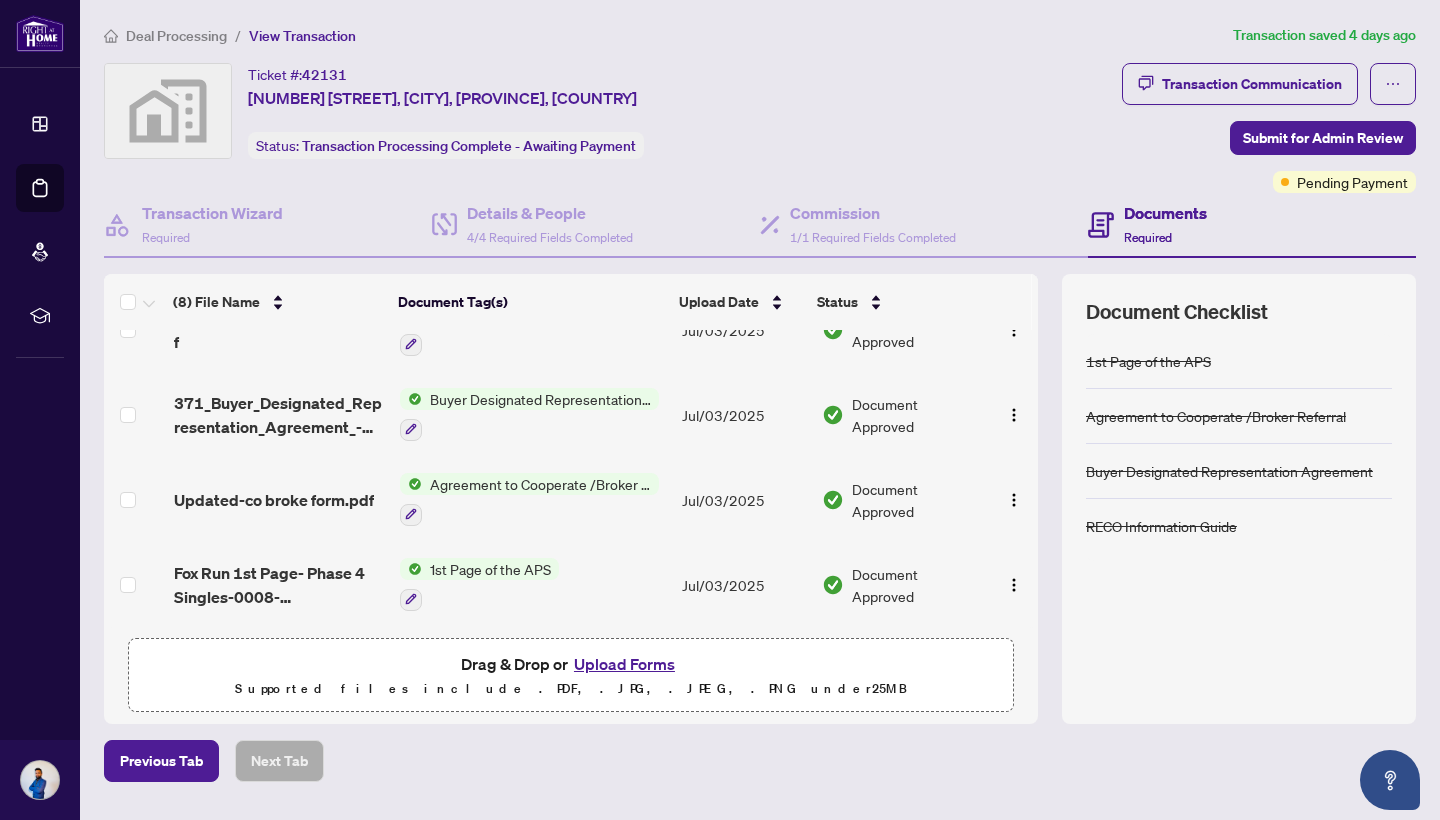 scroll, scrollTop: 389, scrollLeft: 0, axis: vertical 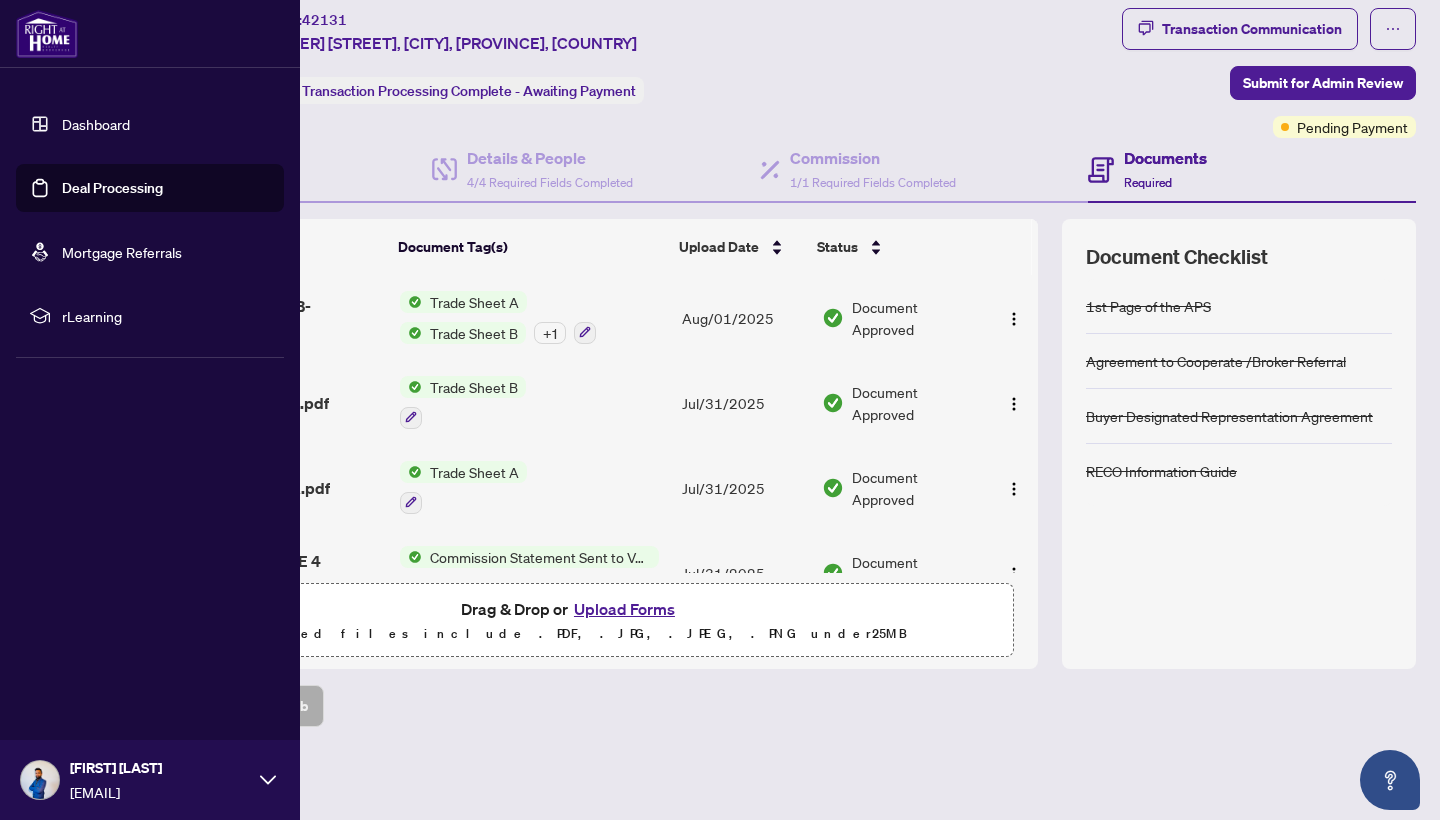 click at bounding box center [47, 34] 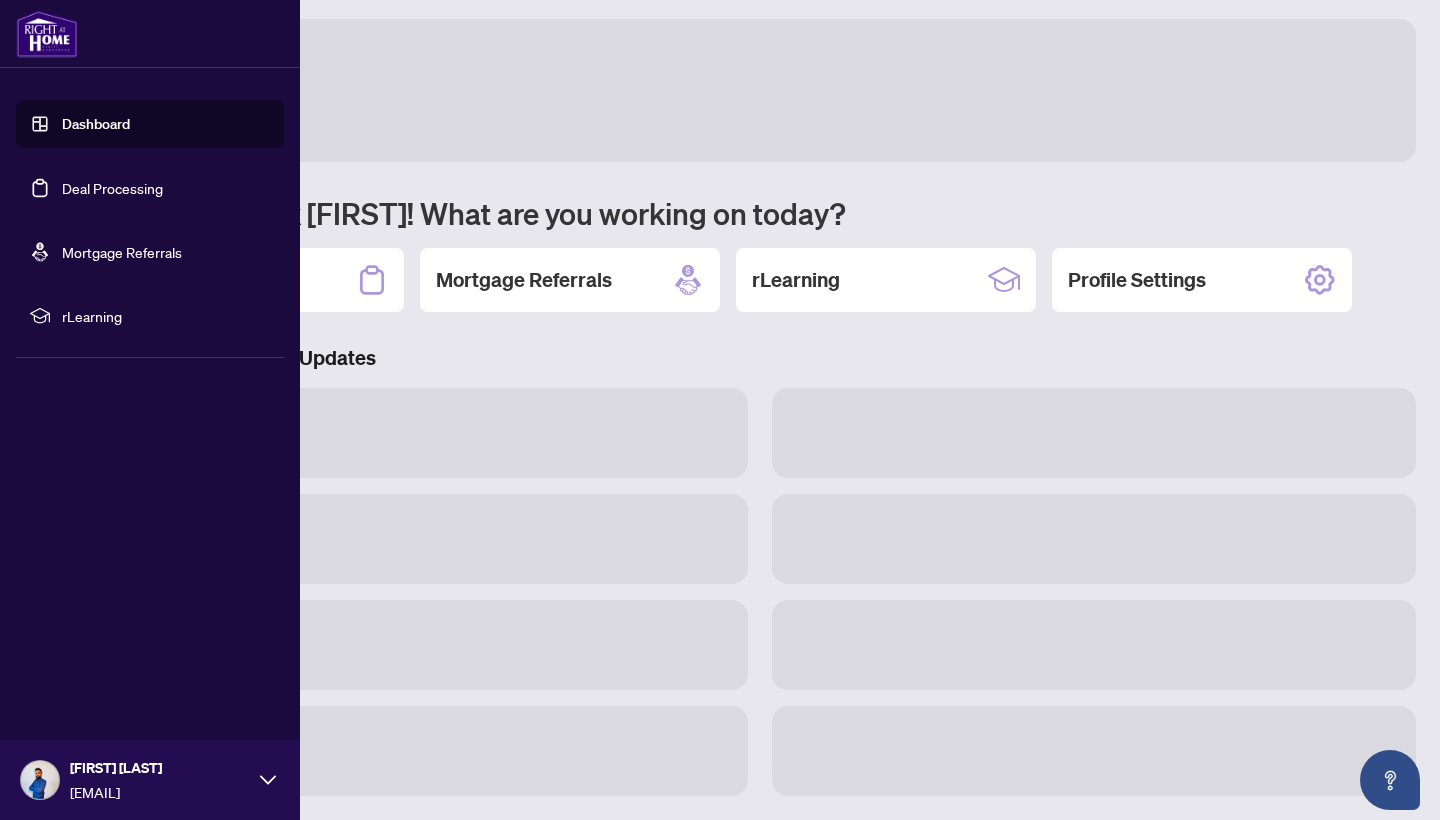 scroll, scrollTop: 5, scrollLeft: 0, axis: vertical 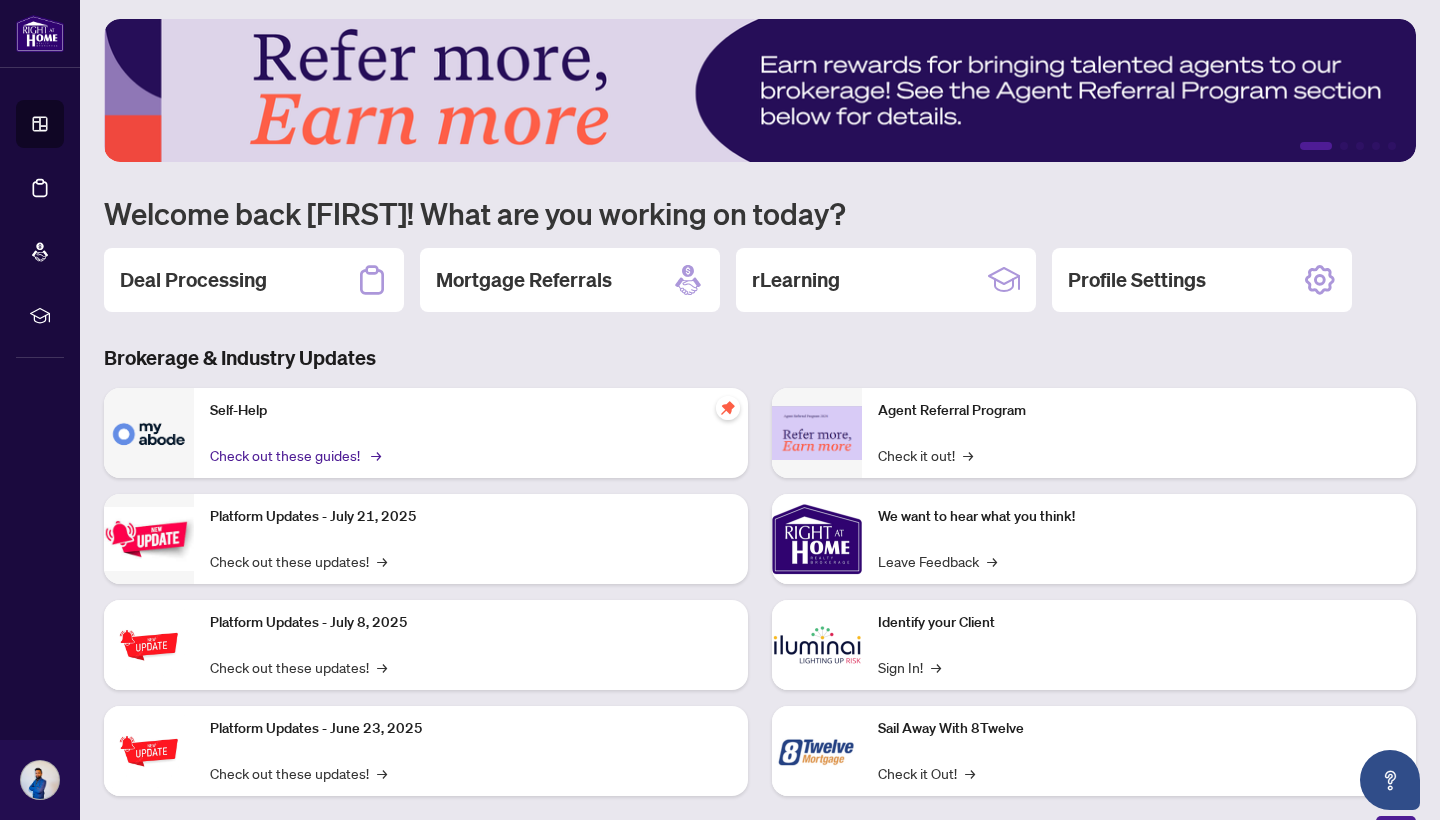 click on "Check out these guides! →" at bounding box center (294, 455) 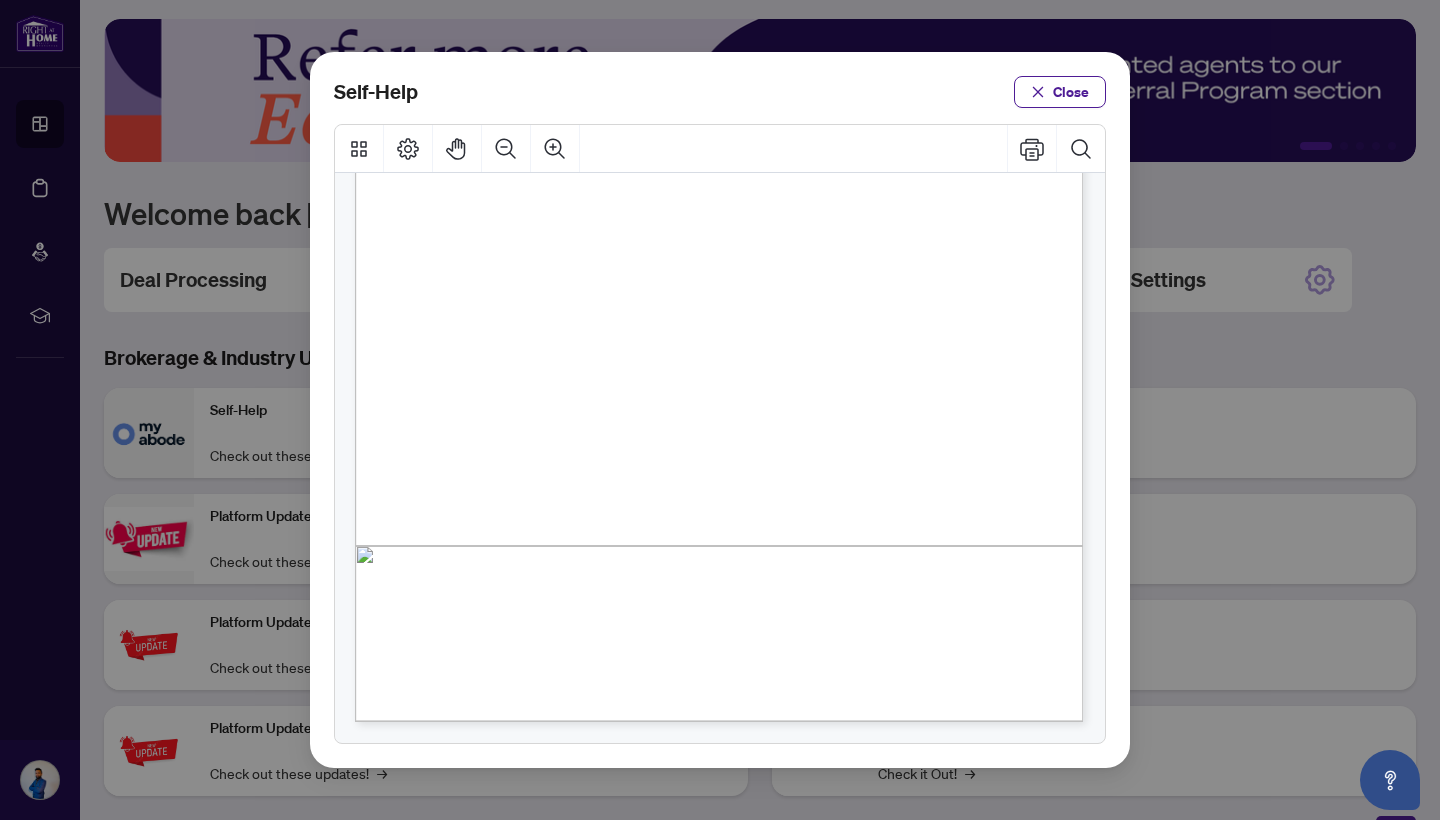 scroll, scrollTop: 1390, scrollLeft: 0, axis: vertical 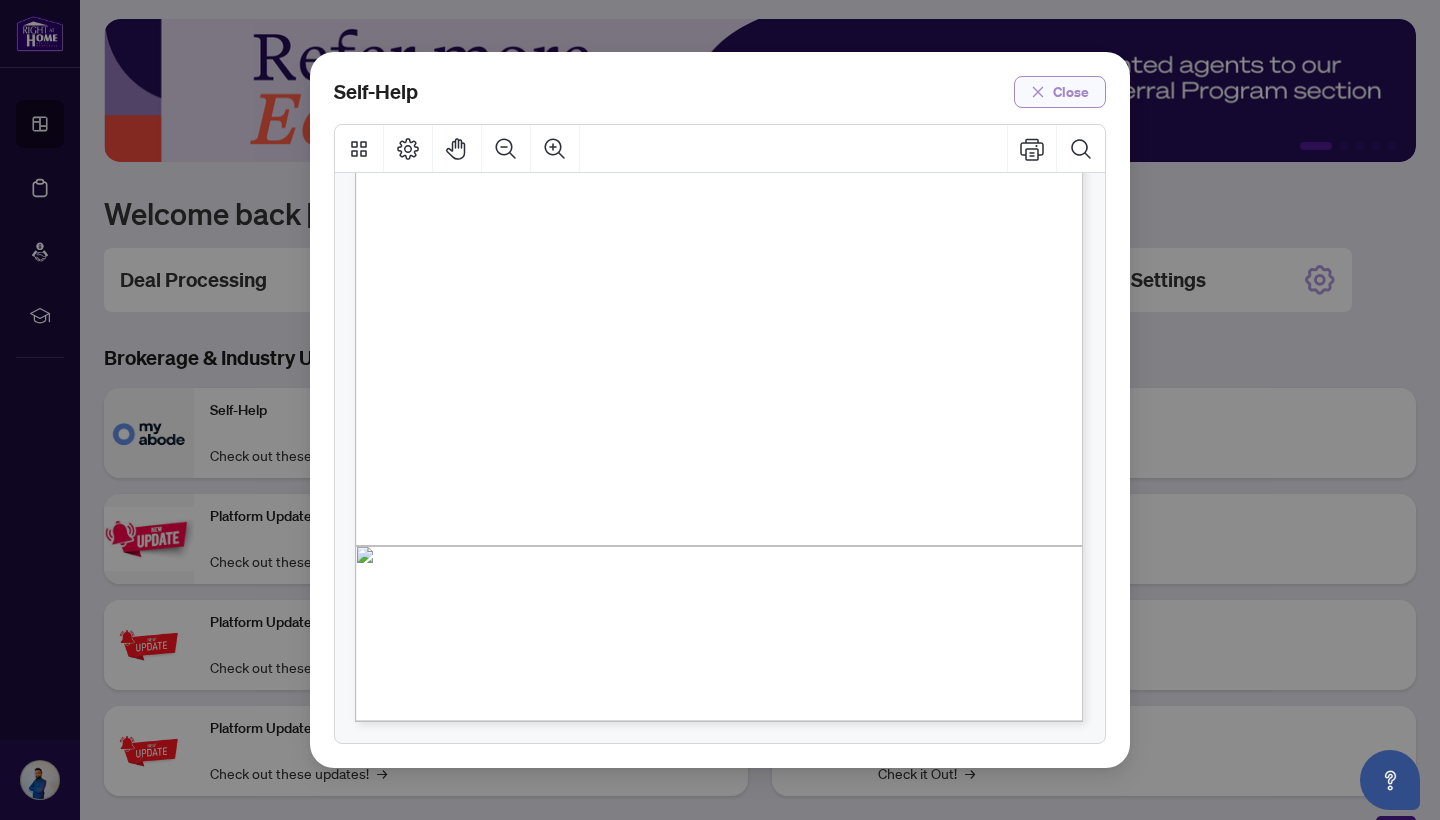 click on "Close" at bounding box center [1071, 92] 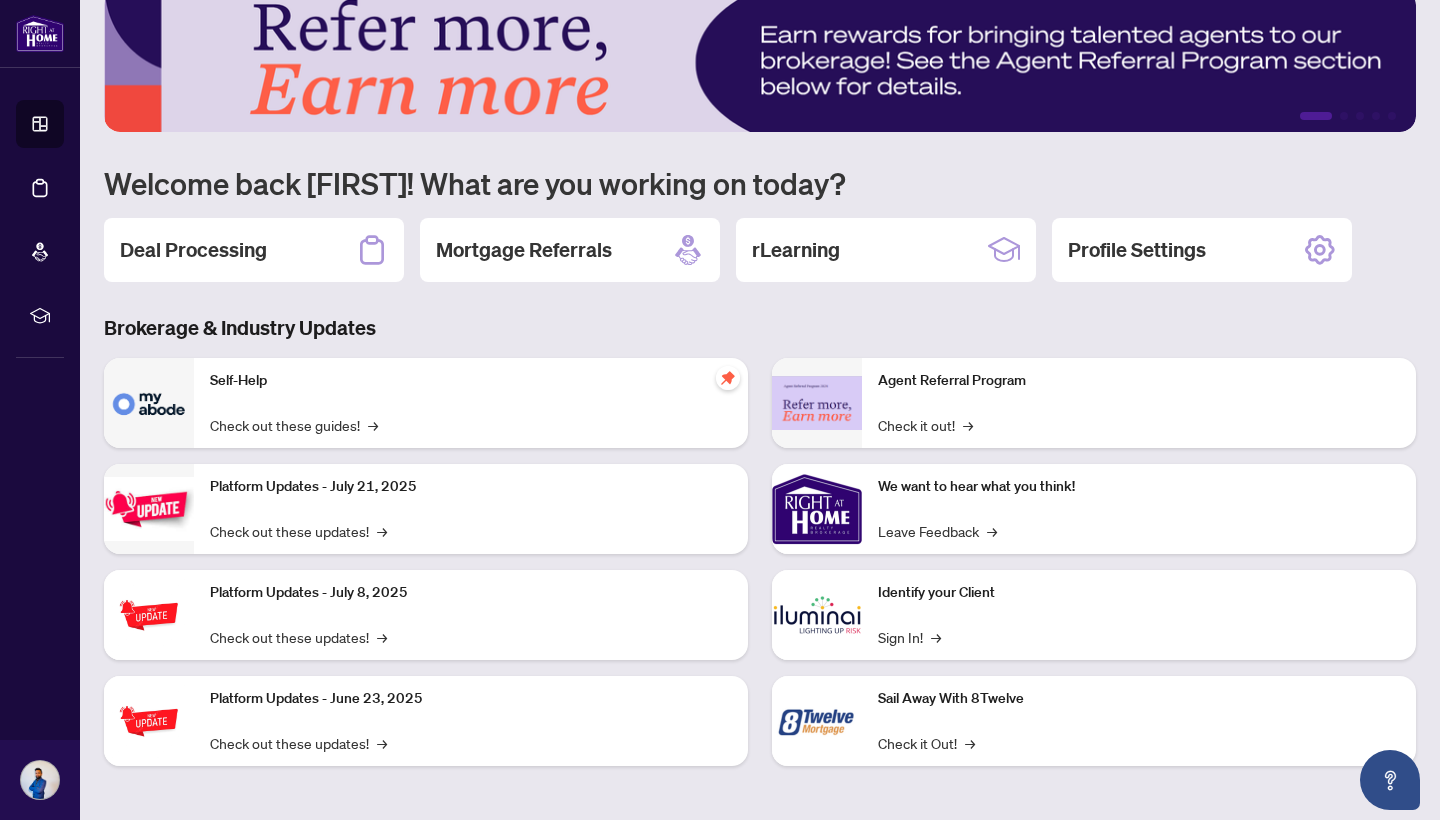 scroll, scrollTop: 35, scrollLeft: 0, axis: vertical 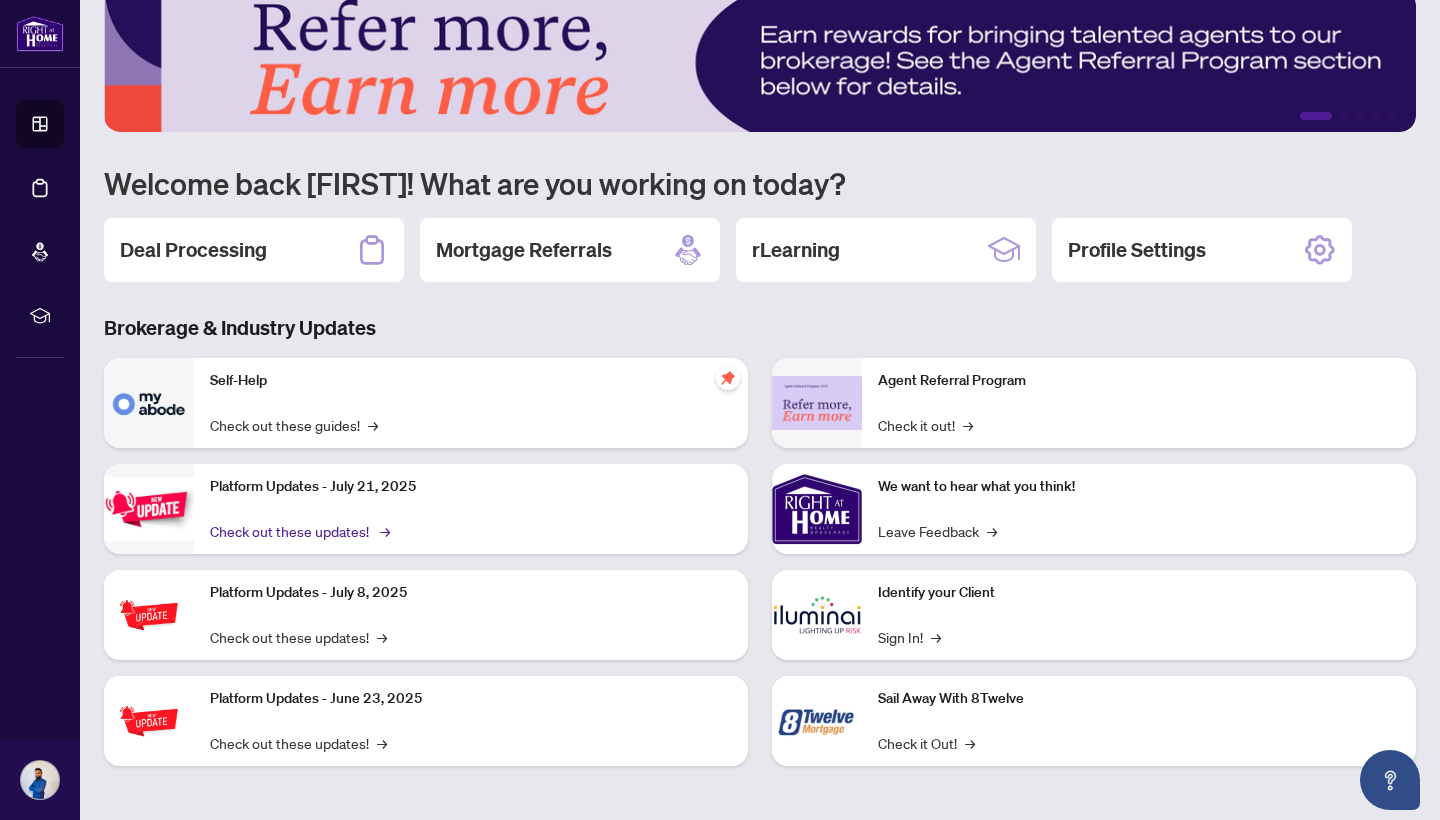 click on "Check out these updates! →" at bounding box center [298, 531] 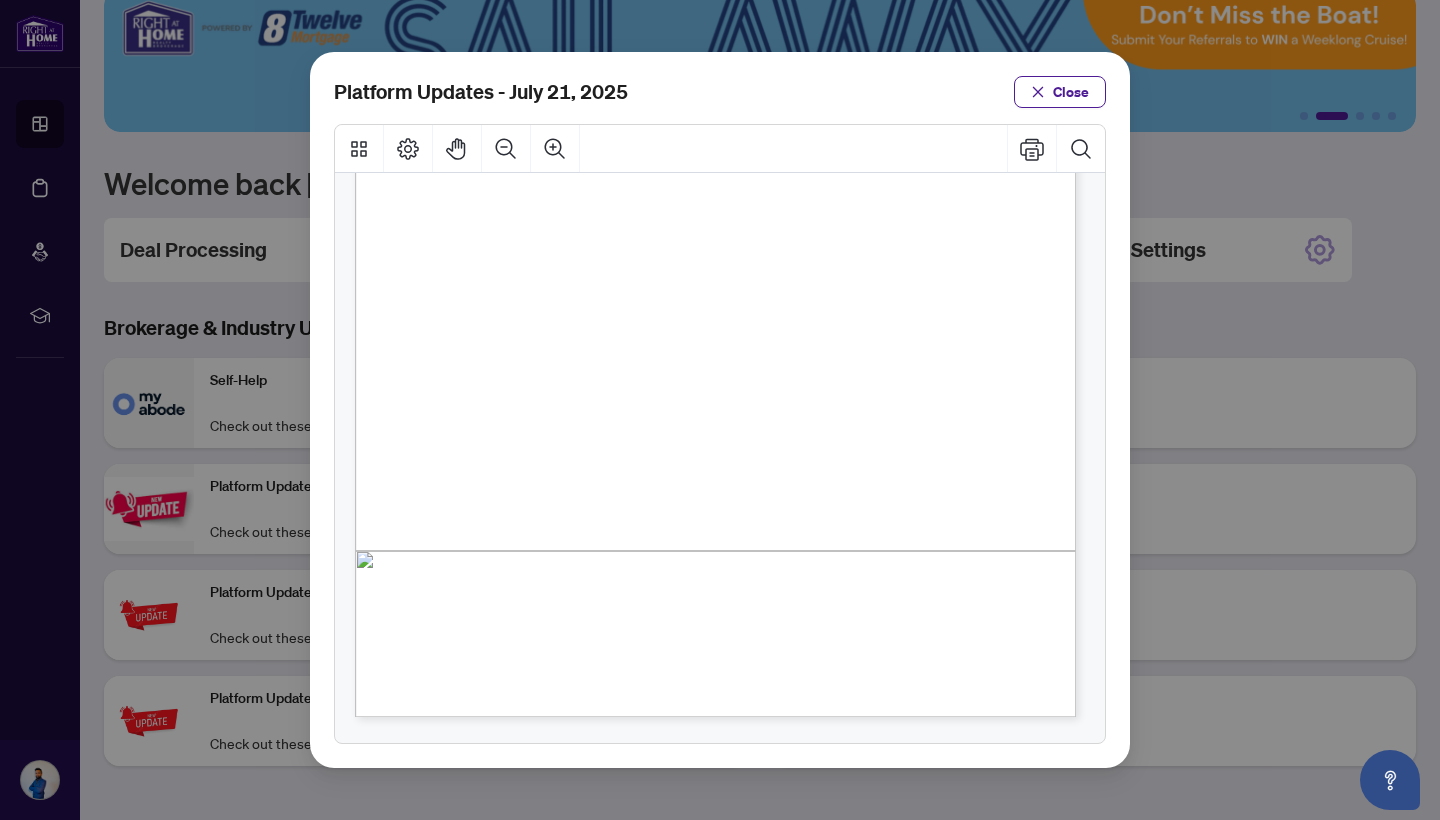 scroll, scrollTop: 409, scrollLeft: 0, axis: vertical 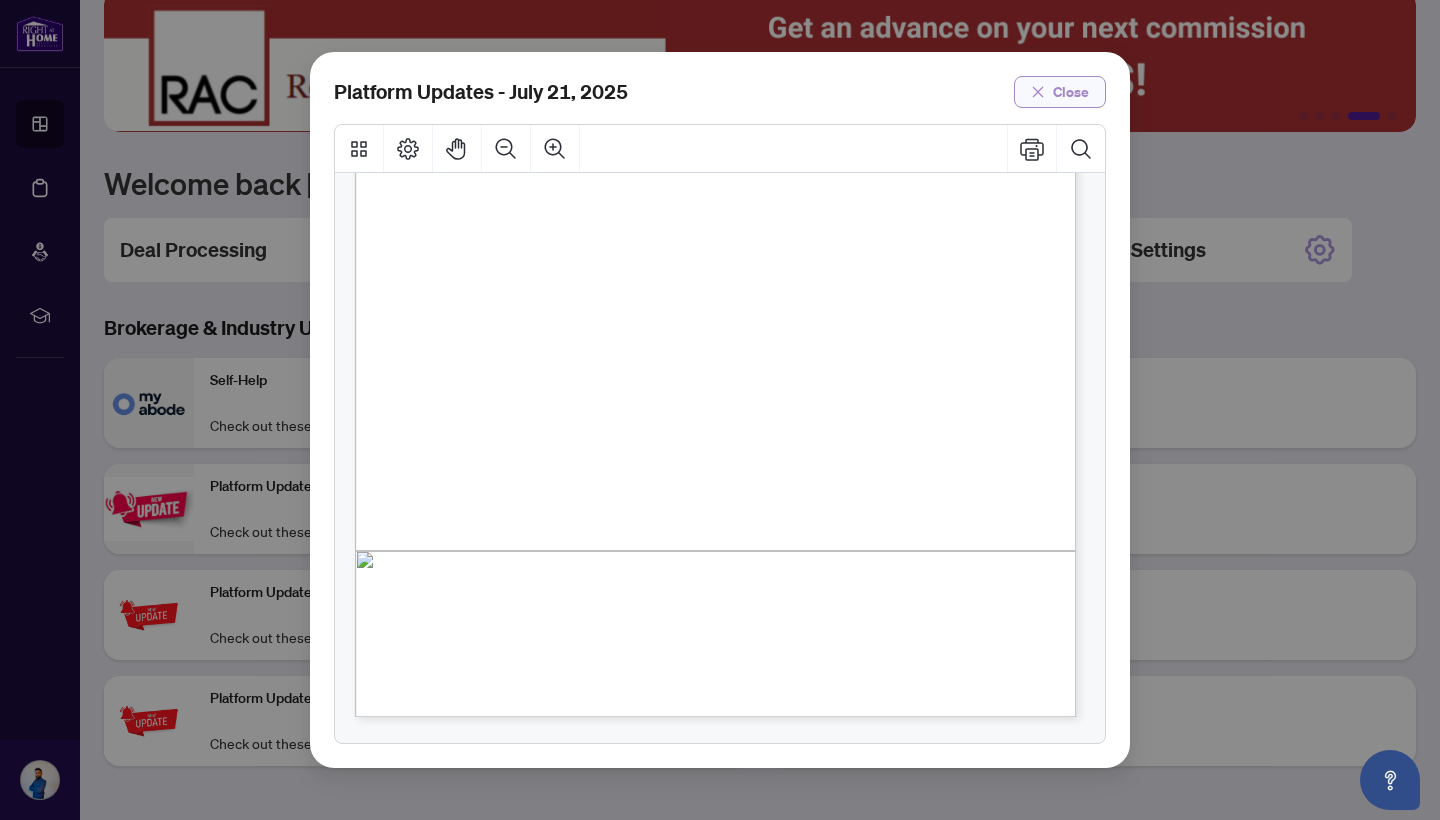click on "Close" at bounding box center [1071, 92] 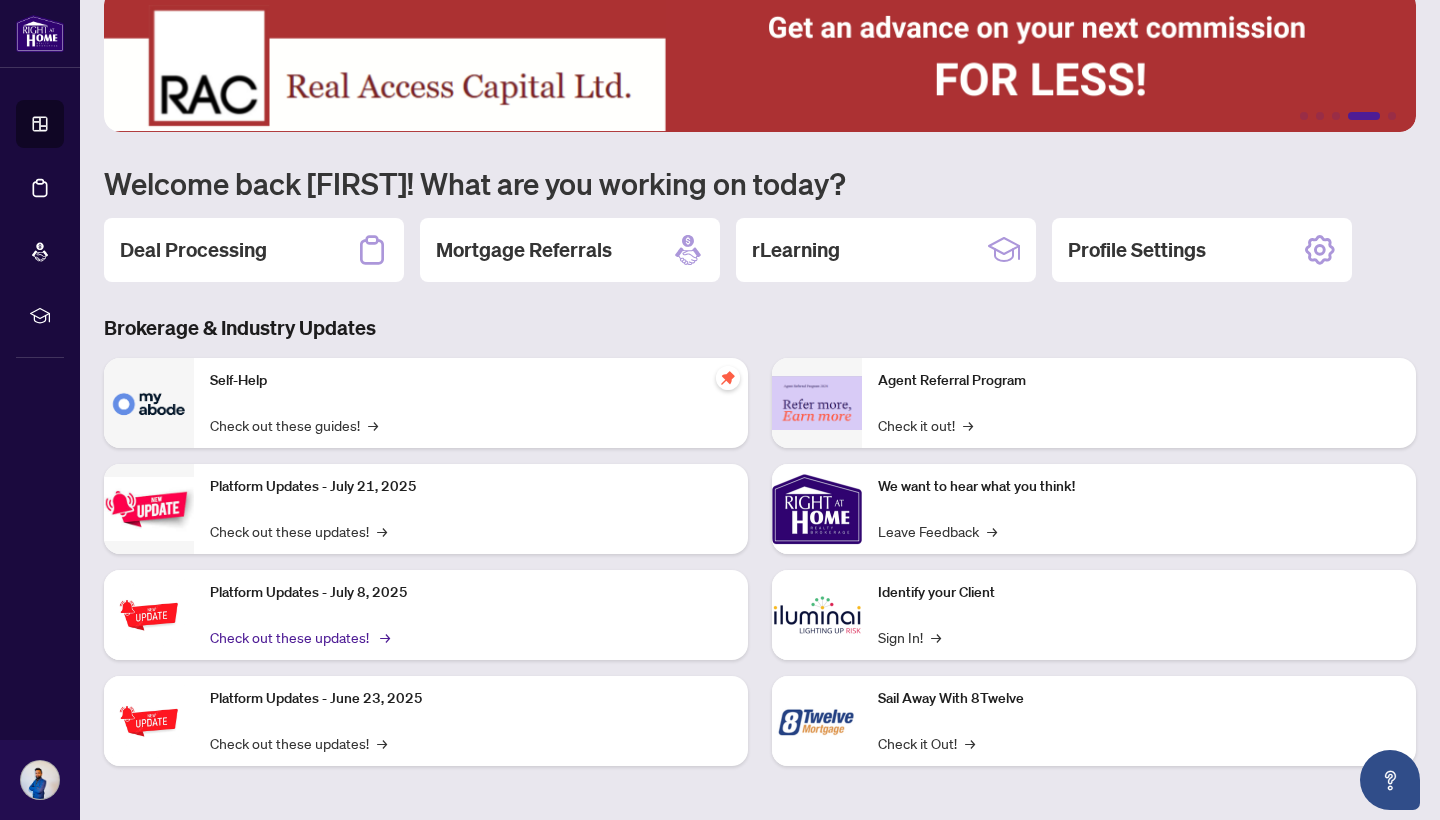 click on "Check out these updates! →" at bounding box center [298, 637] 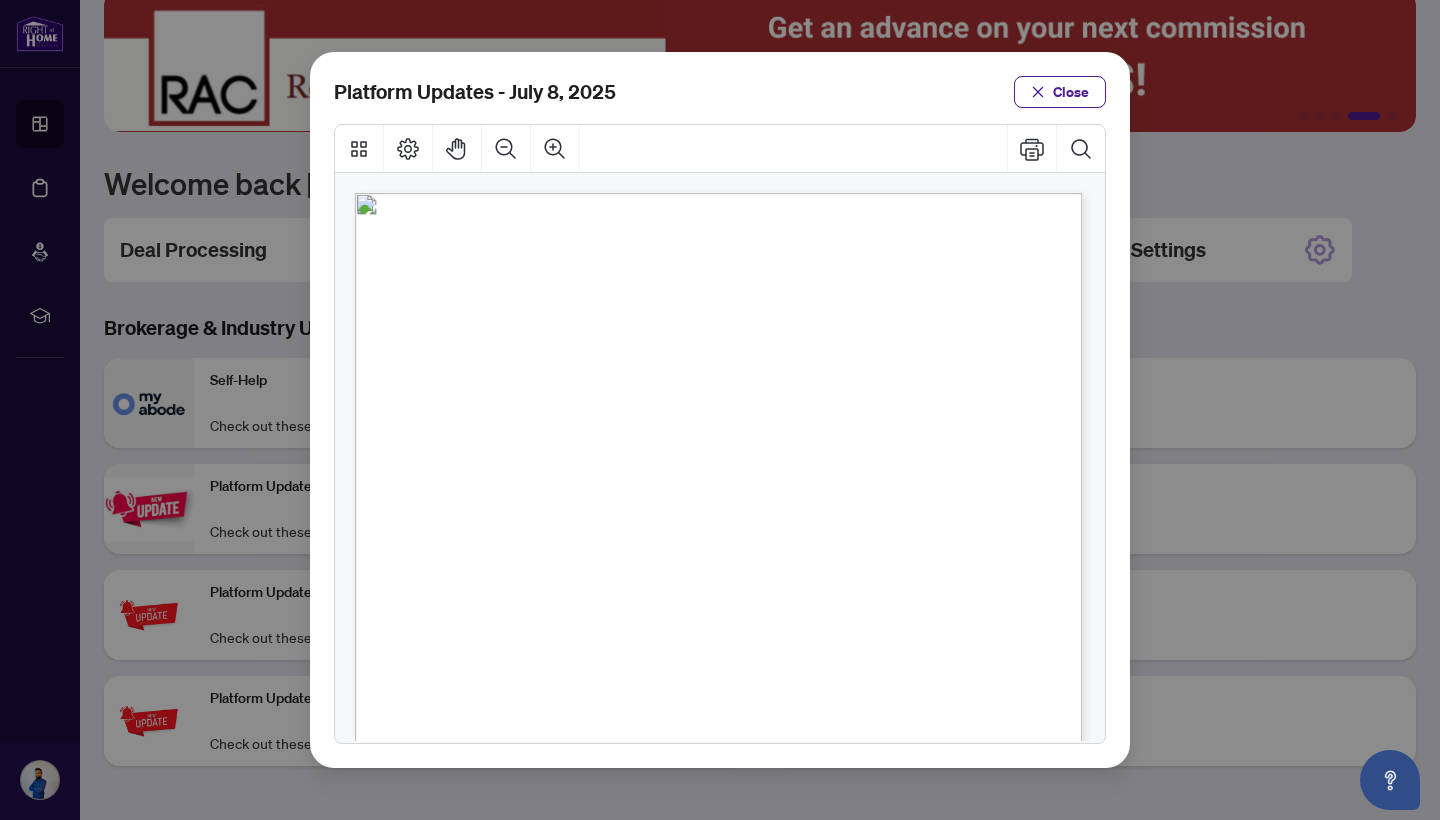 scroll, scrollTop: 0, scrollLeft: 0, axis: both 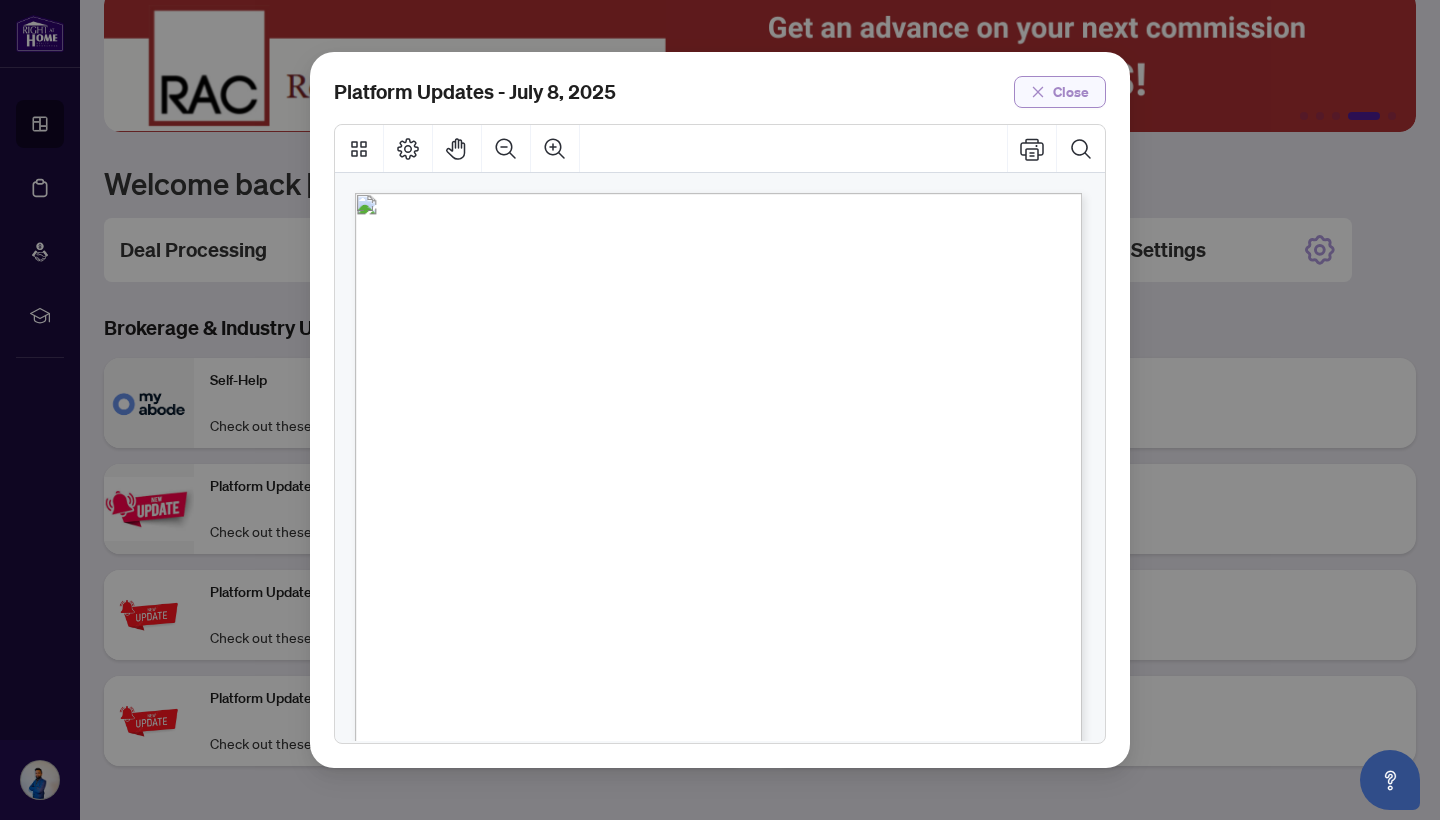 click on "Close" at bounding box center [1071, 92] 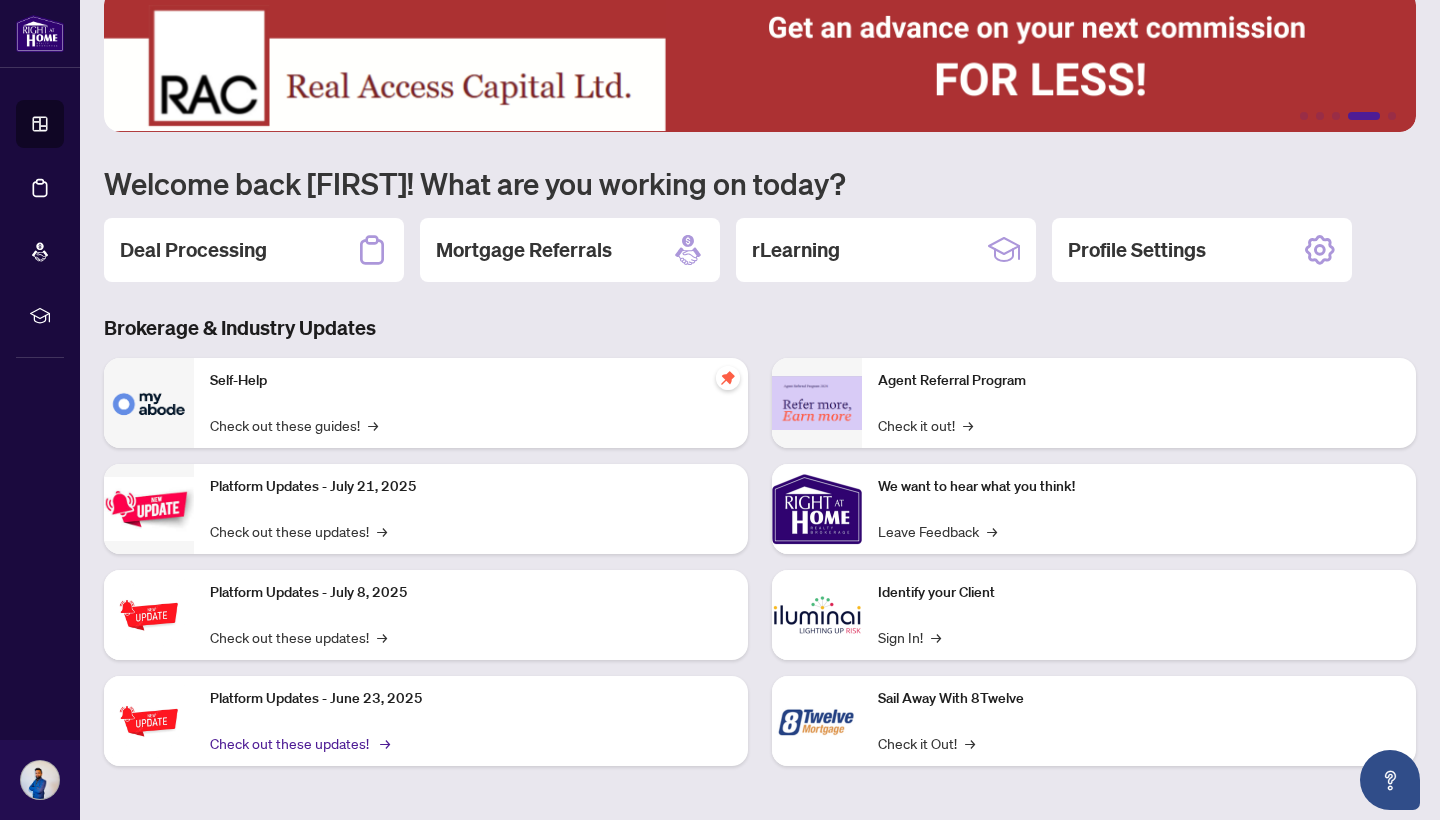 click on "Check out these updates! →" at bounding box center [298, 743] 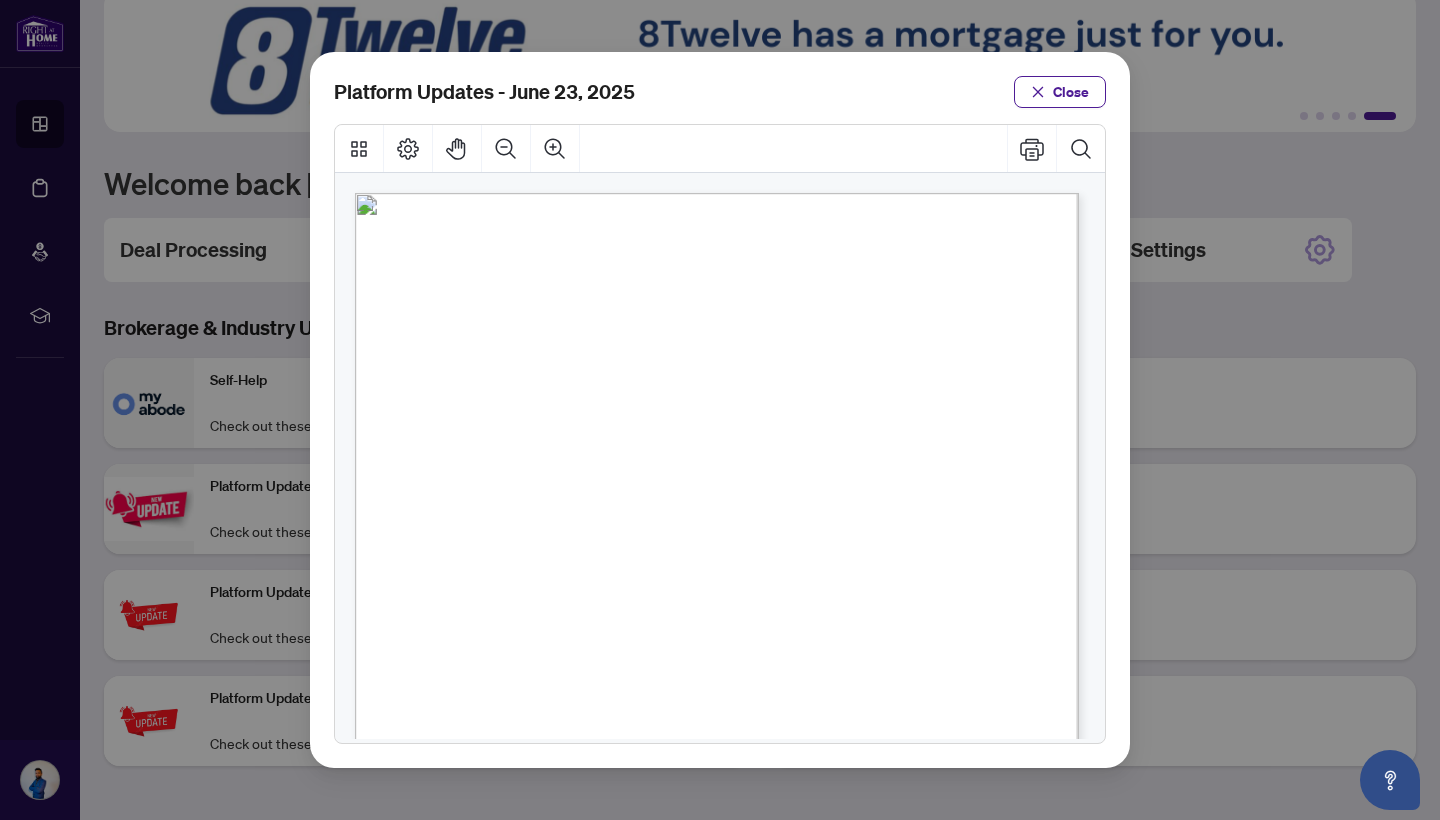 scroll, scrollTop: 0, scrollLeft: 0, axis: both 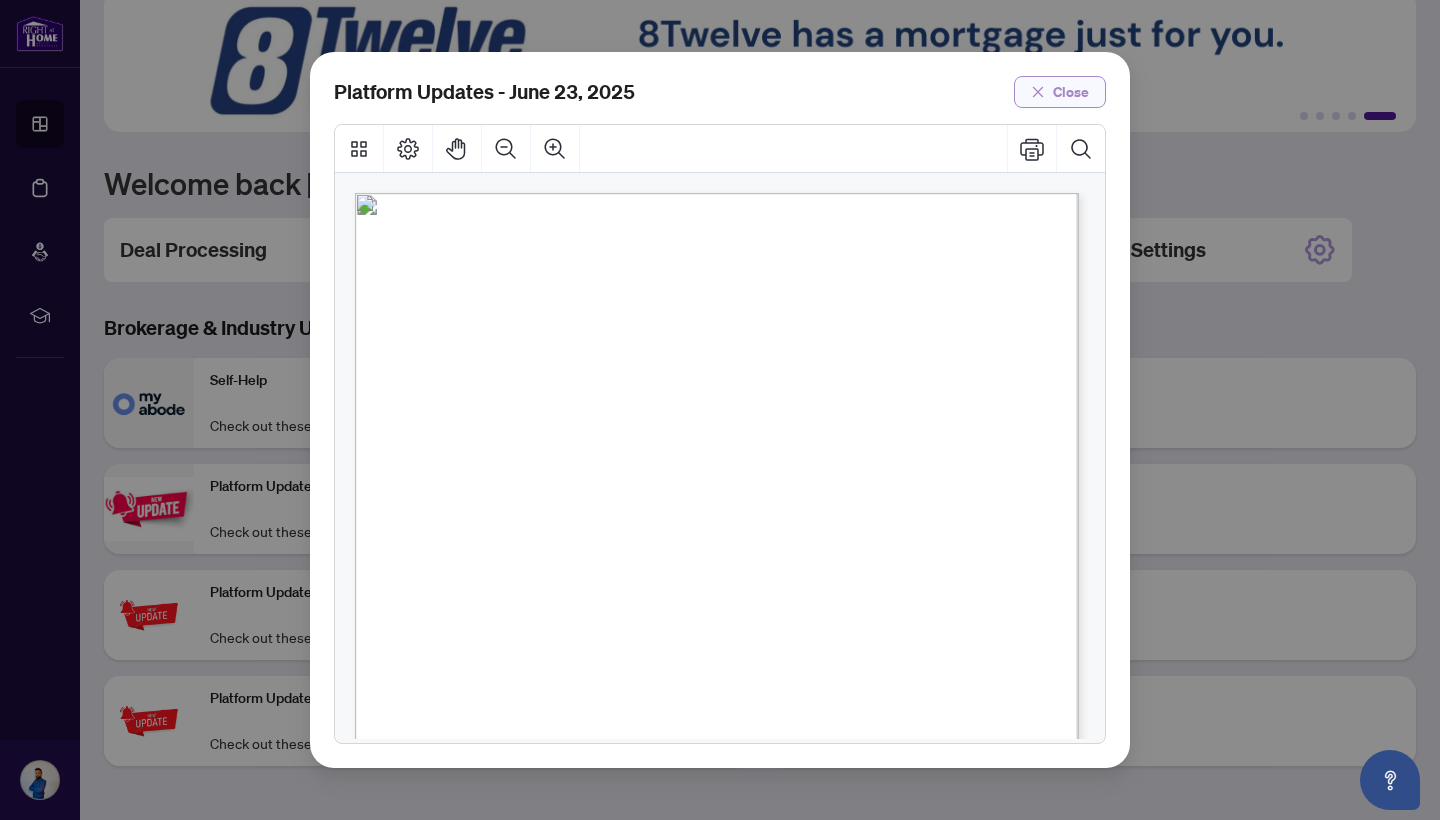 click on "Close" at bounding box center [1071, 92] 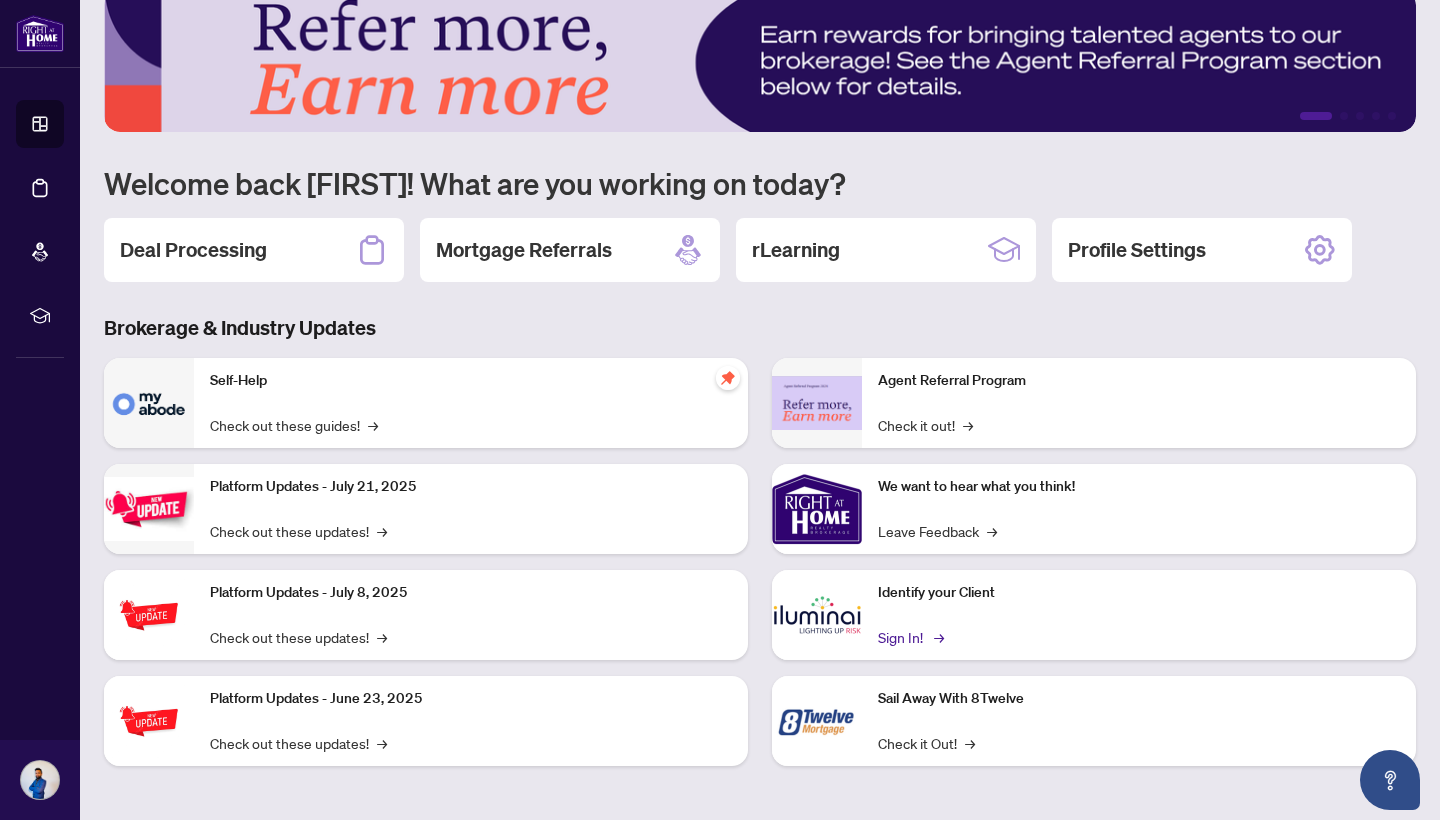 click on "Sign In! →" at bounding box center [909, 637] 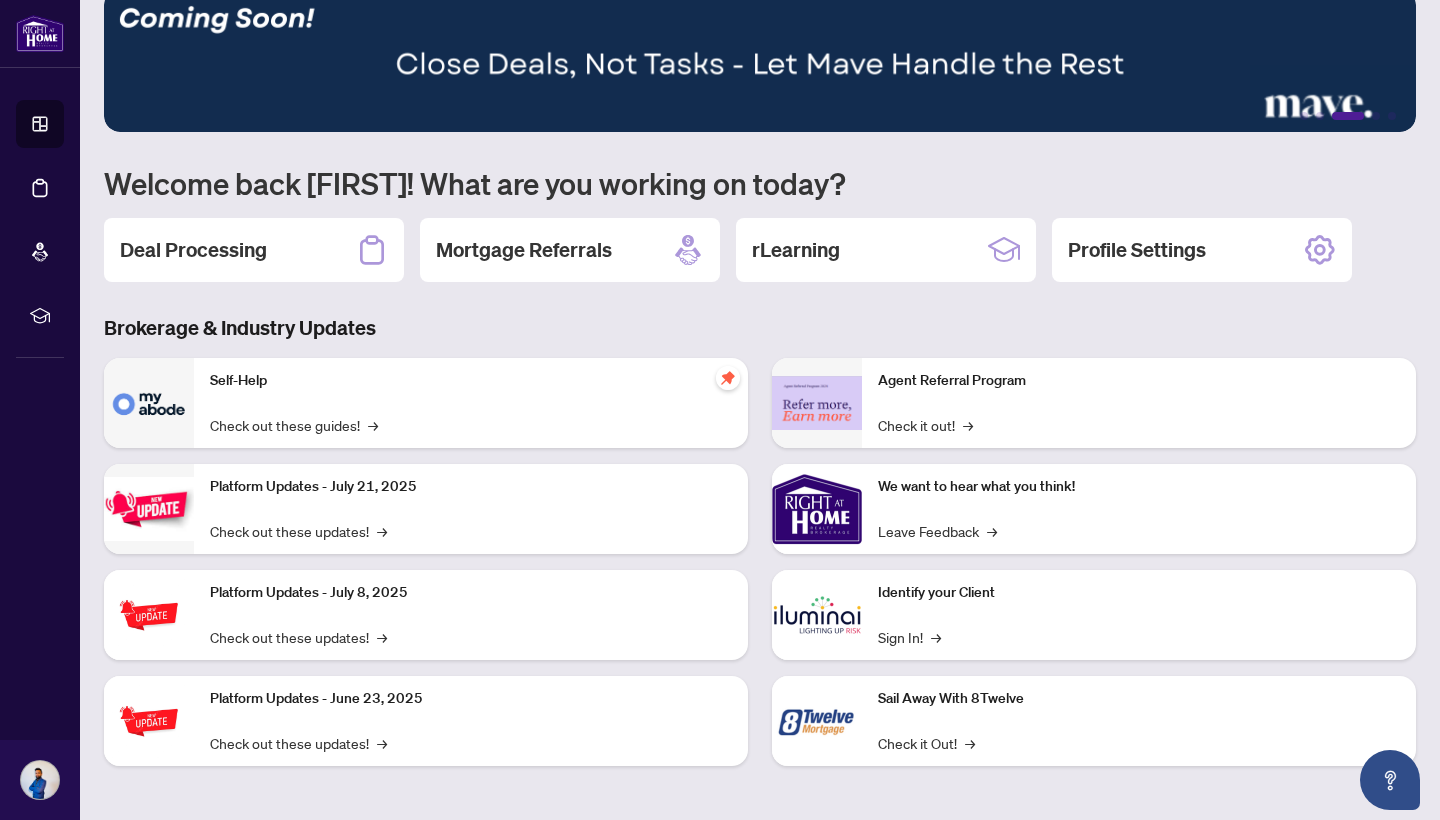 scroll, scrollTop: 0, scrollLeft: 0, axis: both 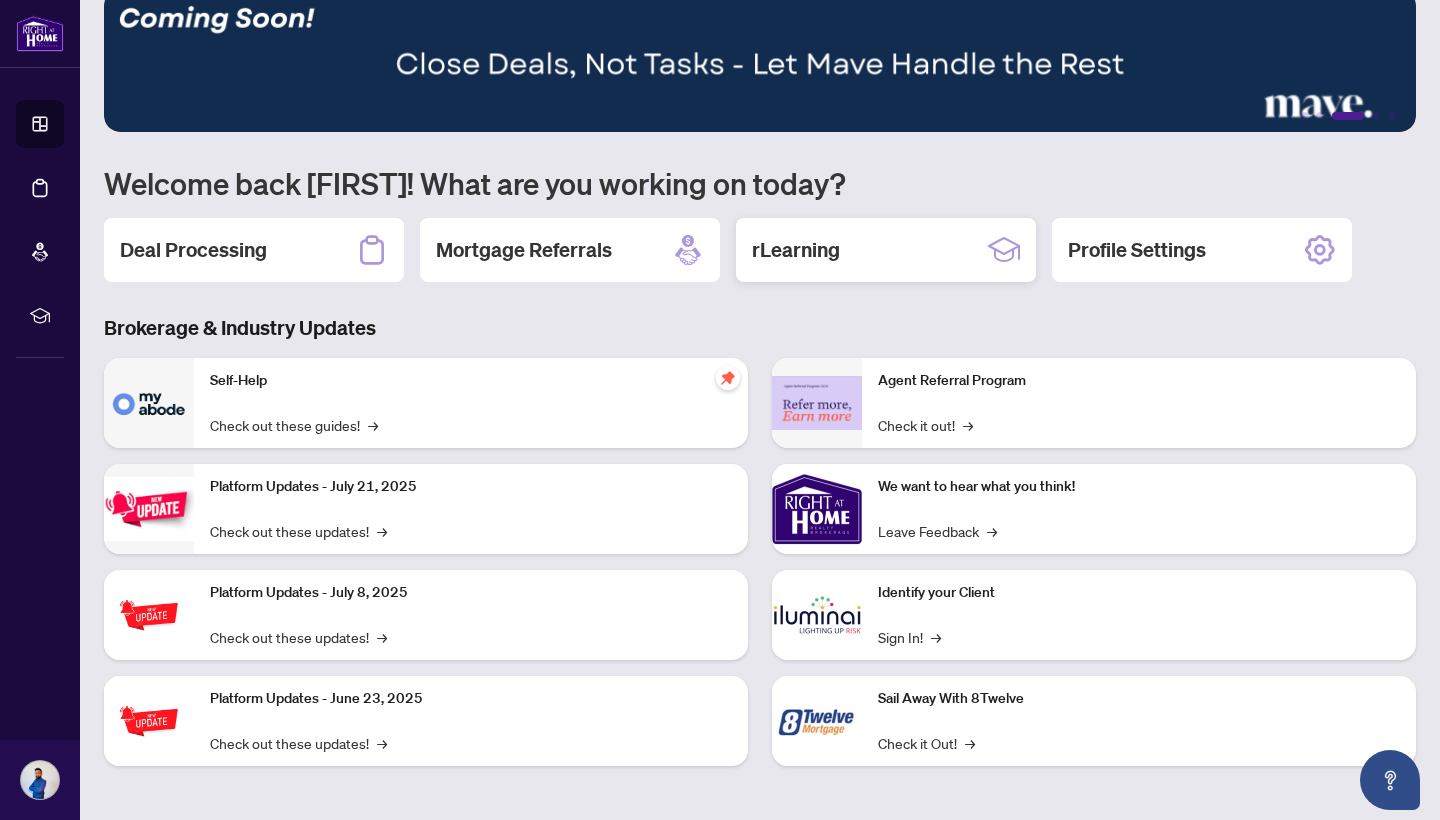 click on "rLearning" at bounding box center [886, 250] 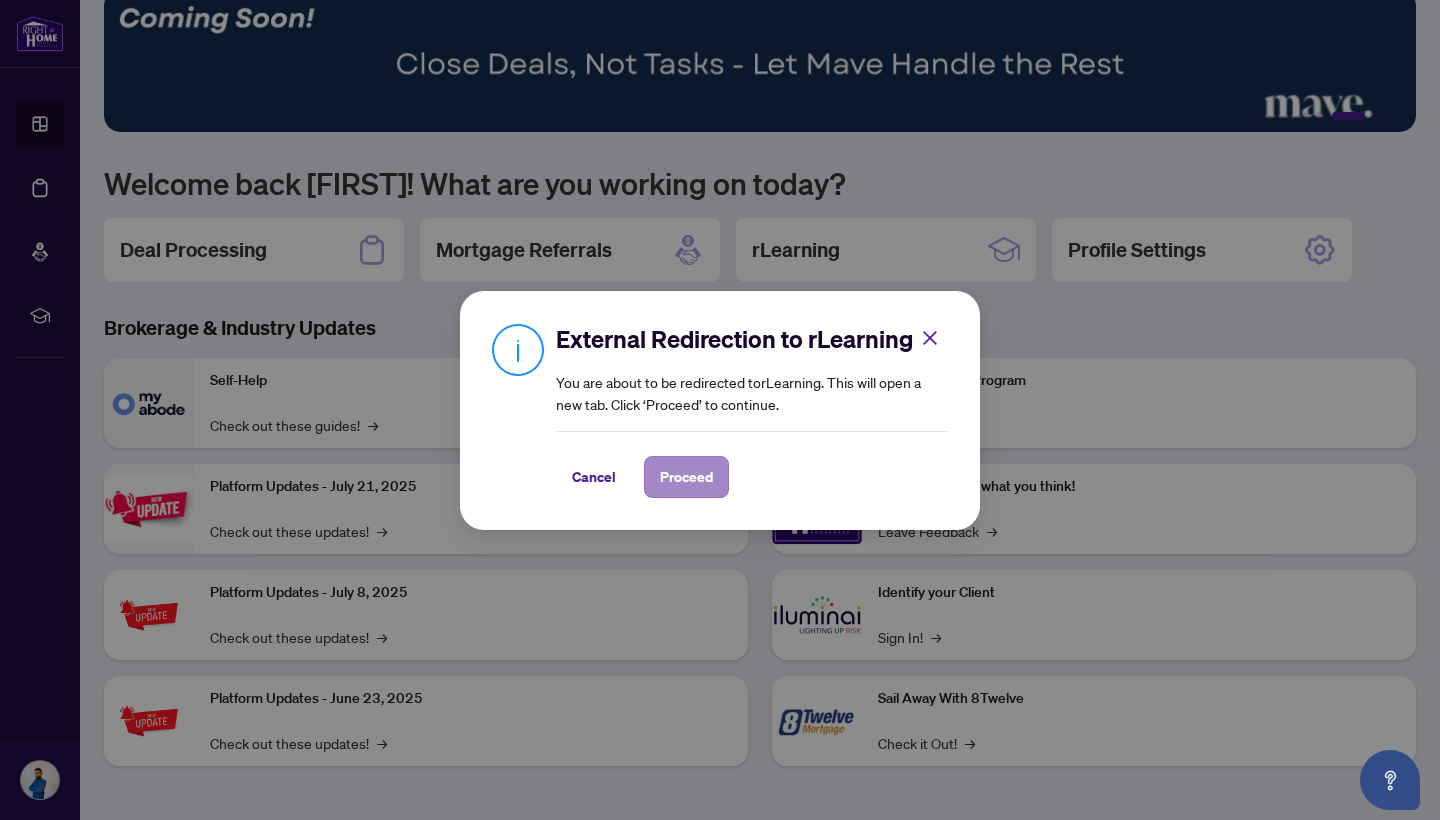 click on "Proceed" at bounding box center (686, 477) 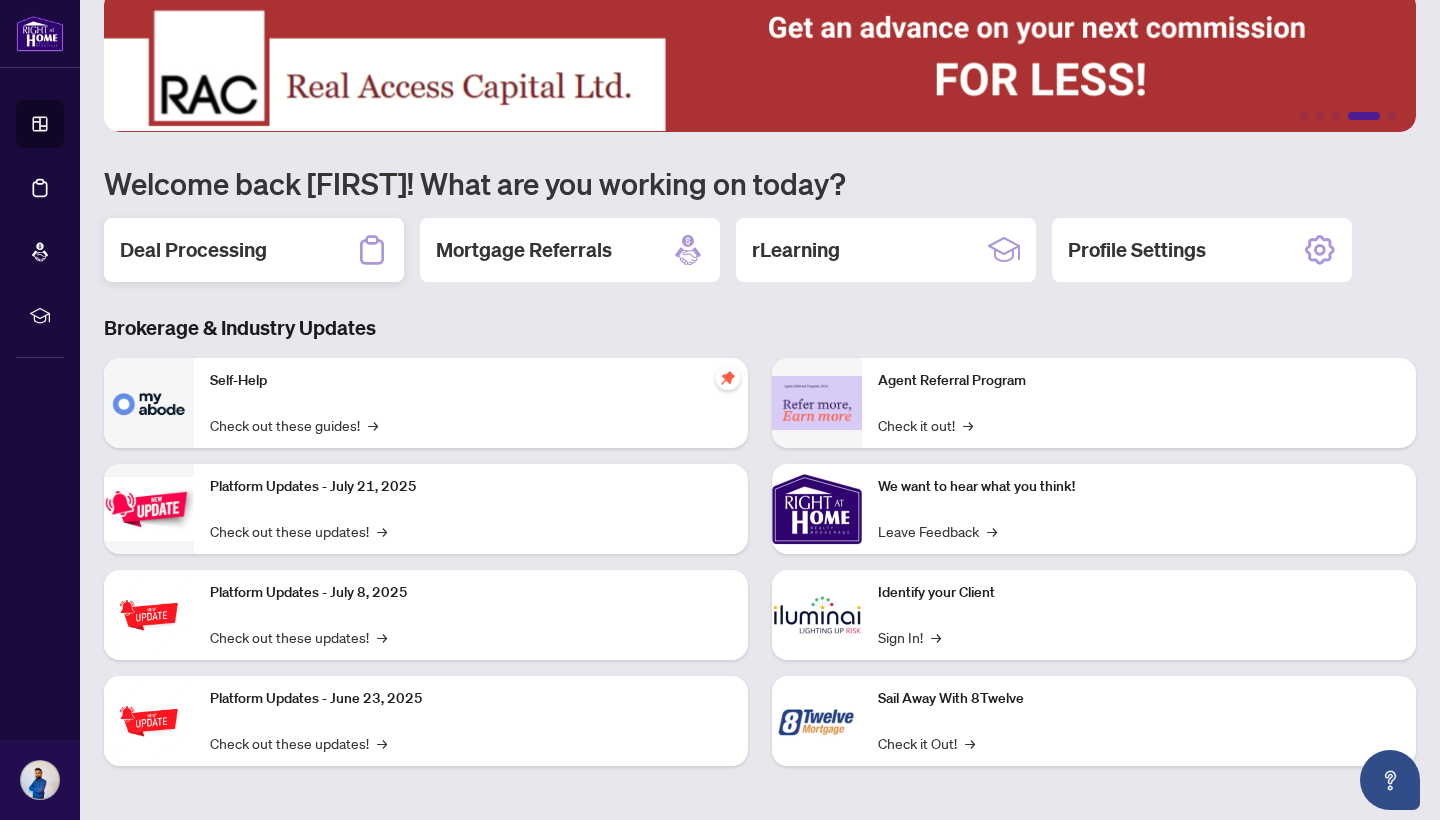 click on "Deal Processing" at bounding box center [254, 250] 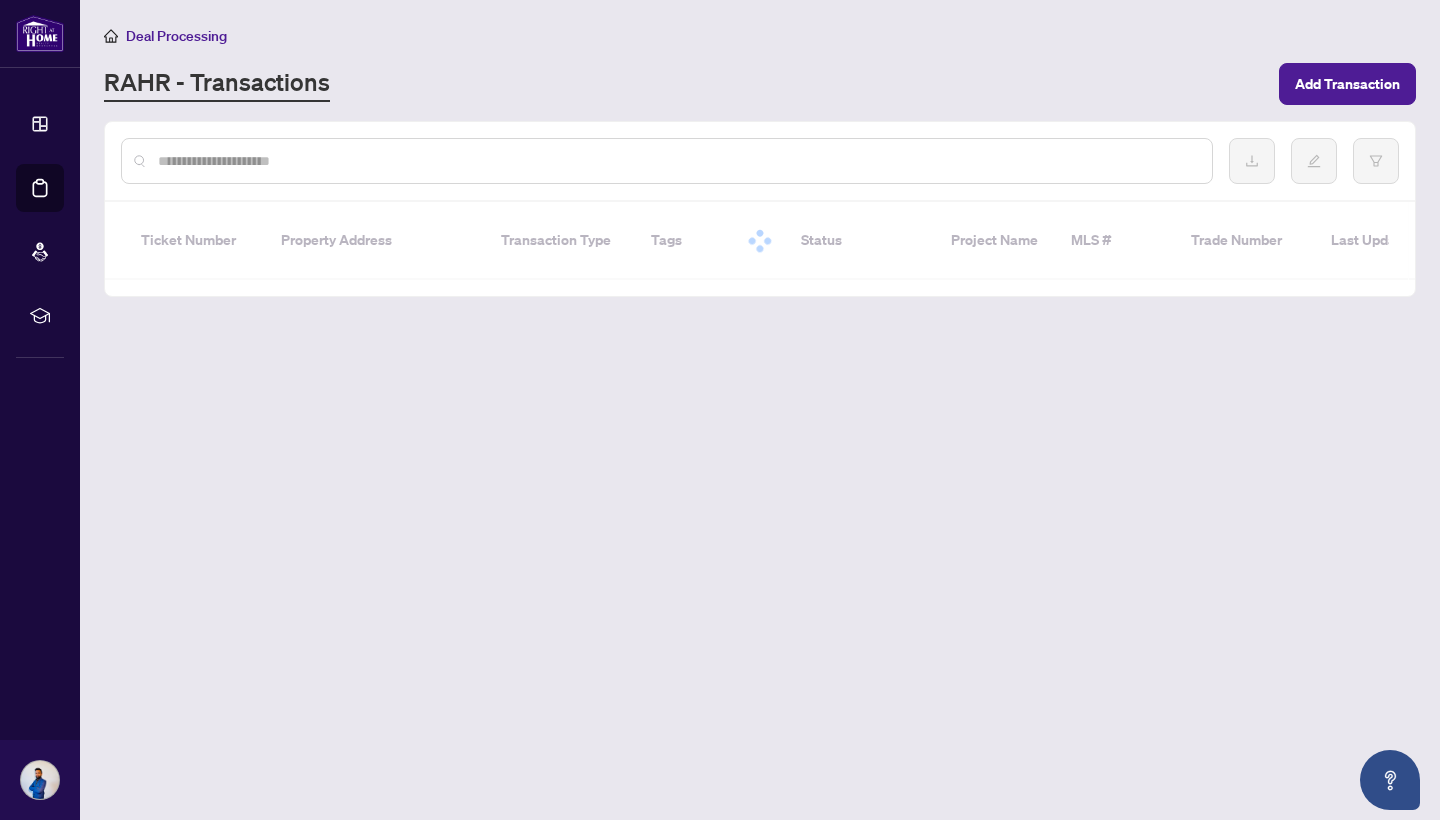 scroll, scrollTop: 0, scrollLeft: 0, axis: both 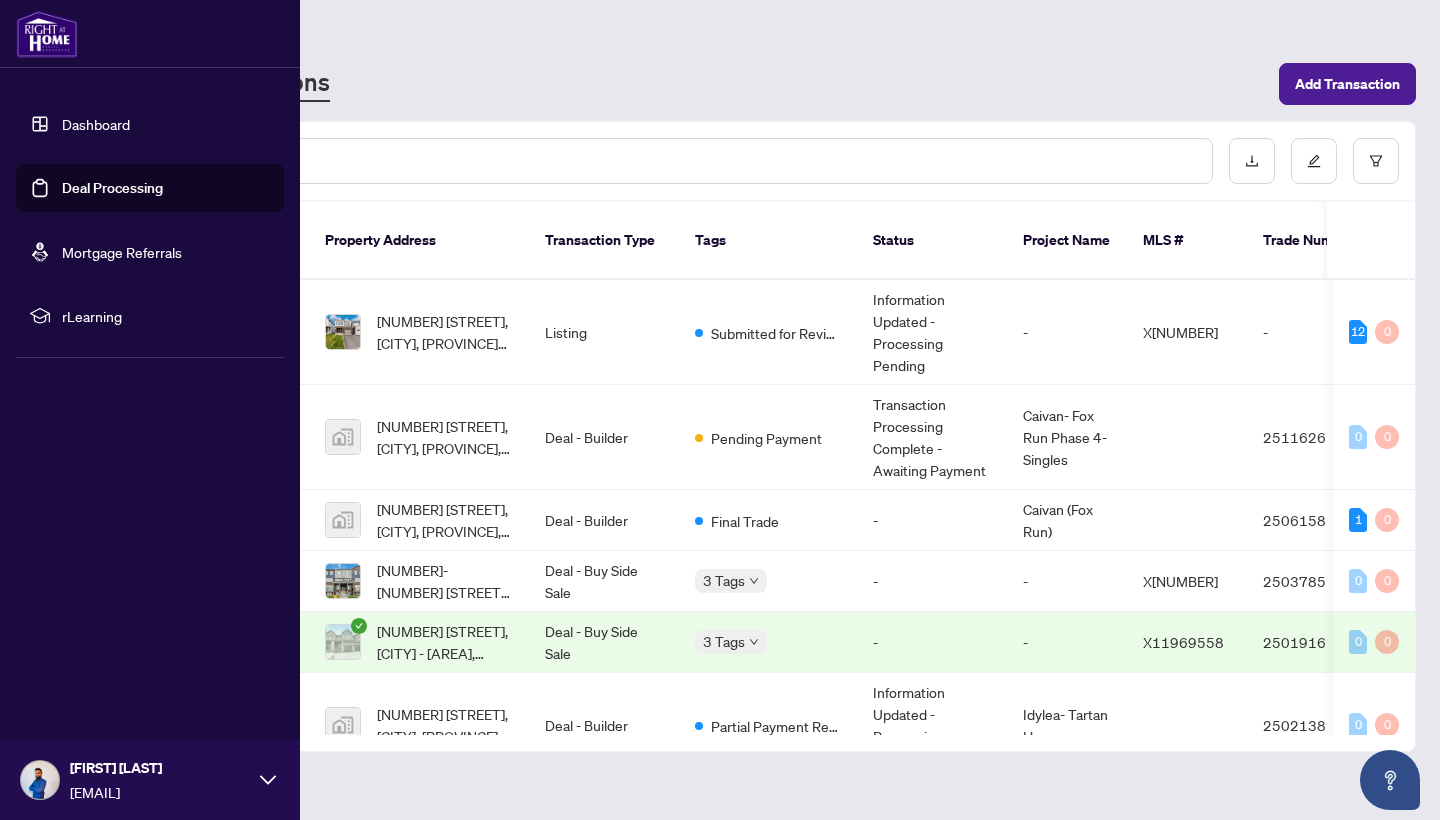 click on "Dashboard" at bounding box center (96, 124) 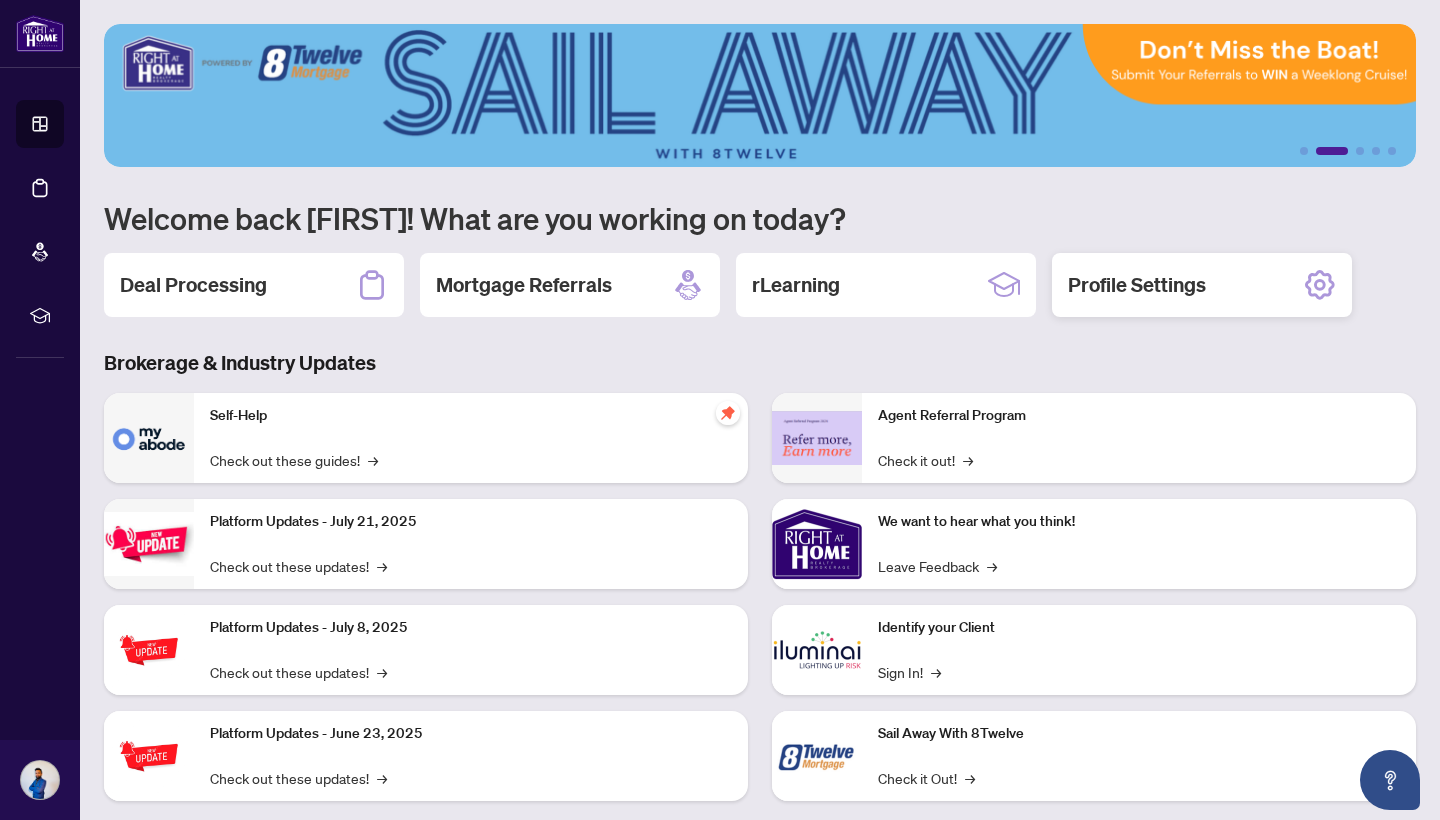click on "Profile Settings" at bounding box center [1137, 285] 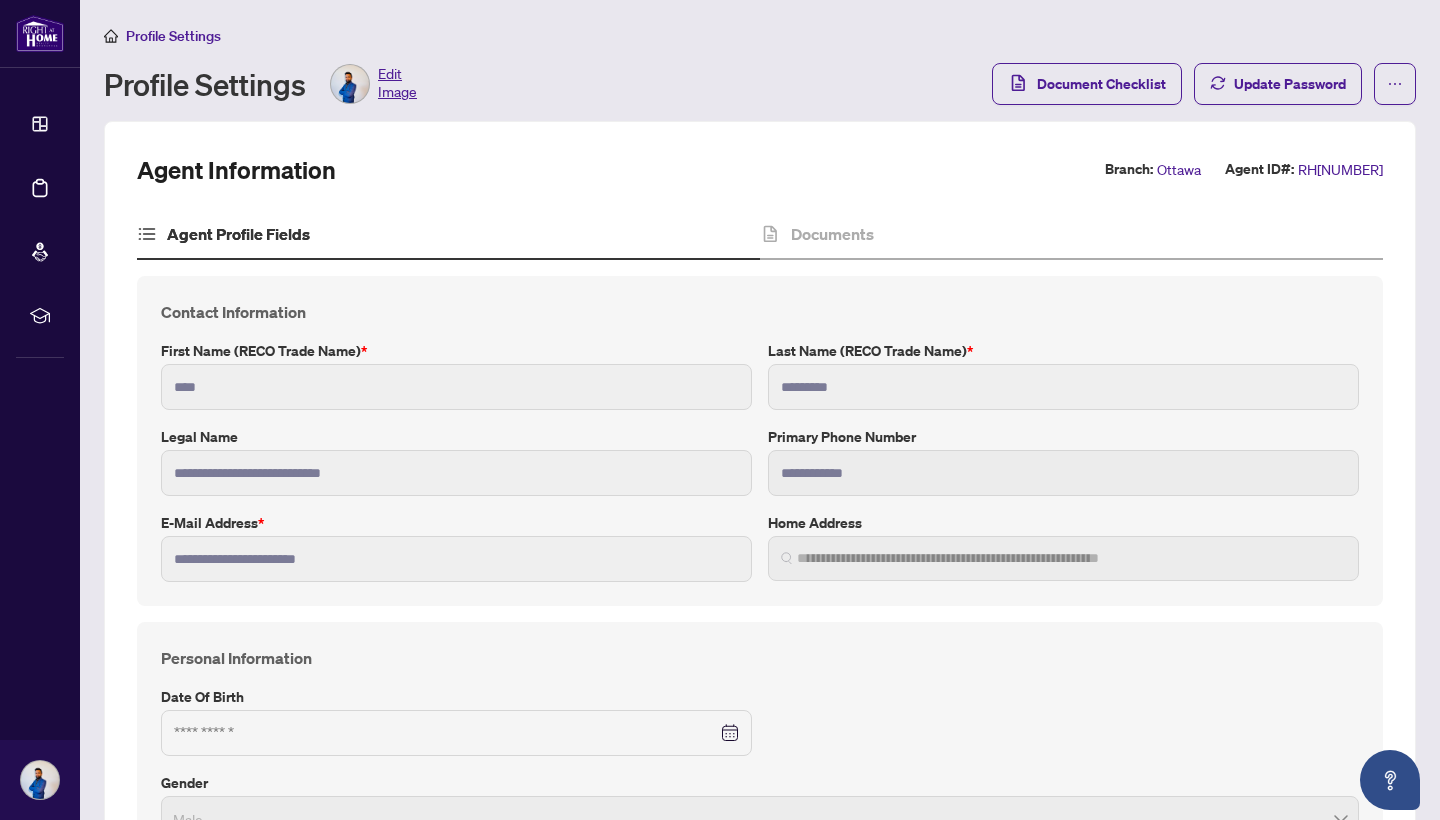 type on "**********" 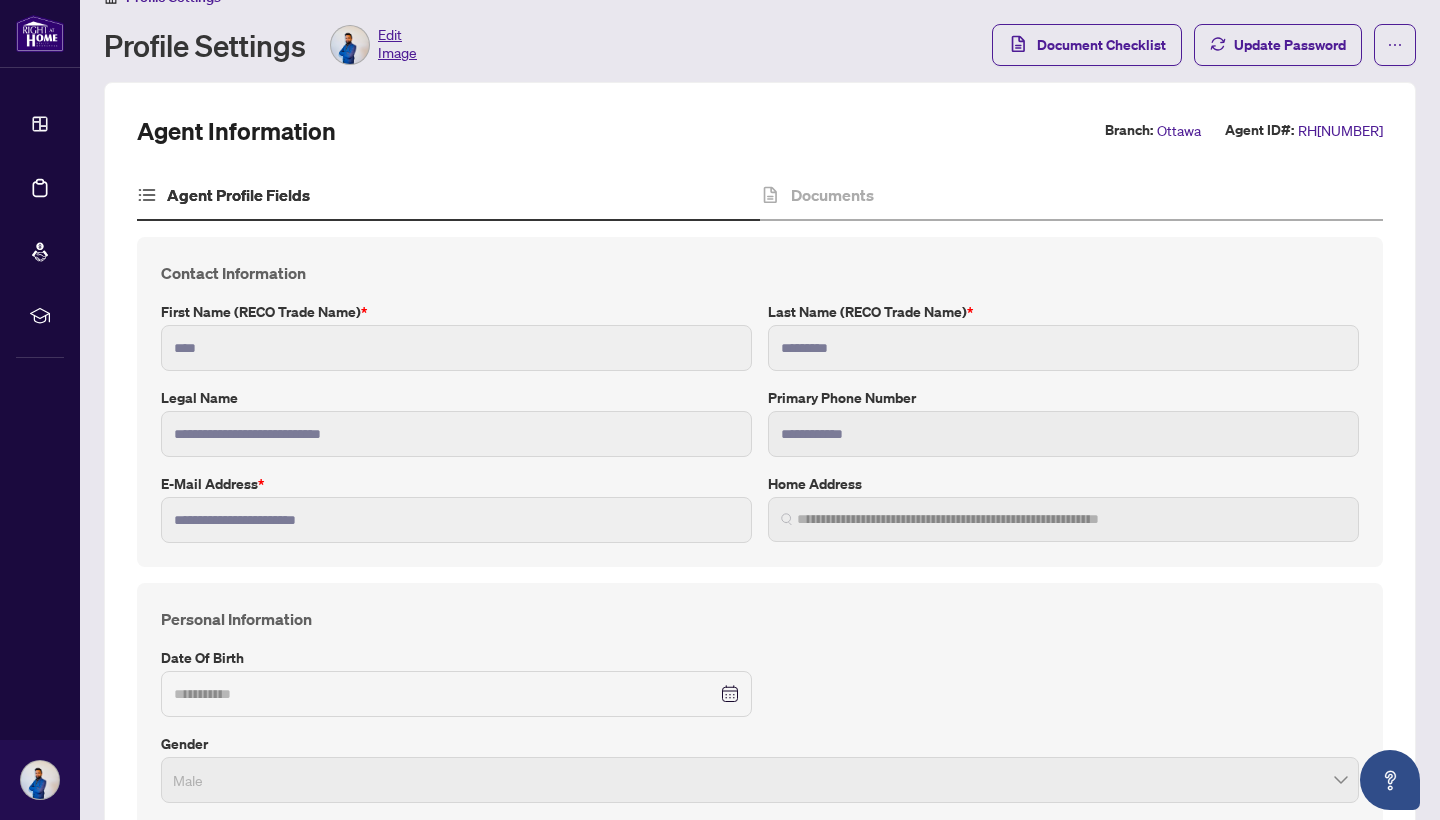 scroll, scrollTop: 42, scrollLeft: 0, axis: vertical 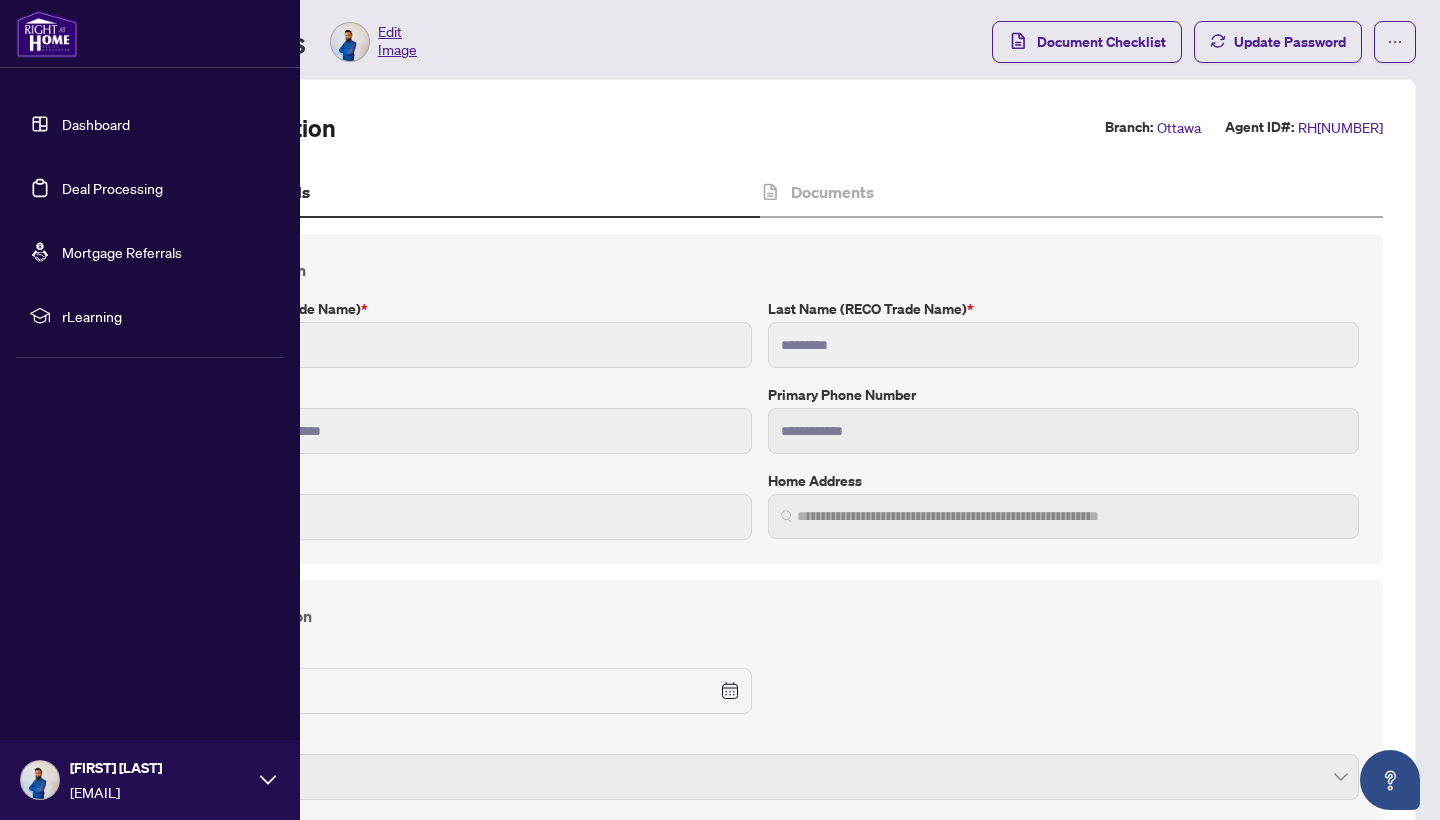 click at bounding box center (150, 34) 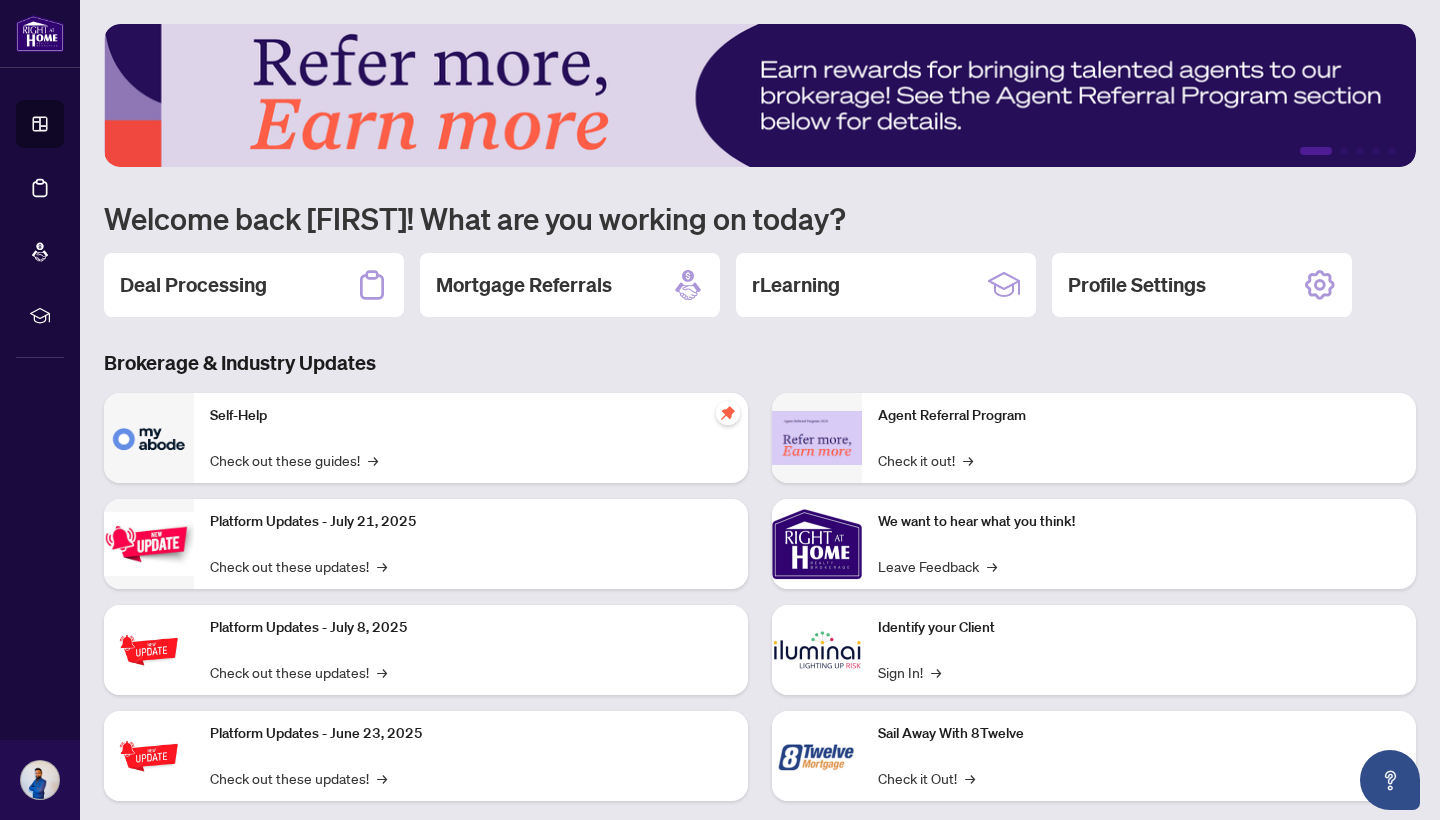 scroll, scrollTop: 0, scrollLeft: 0, axis: both 